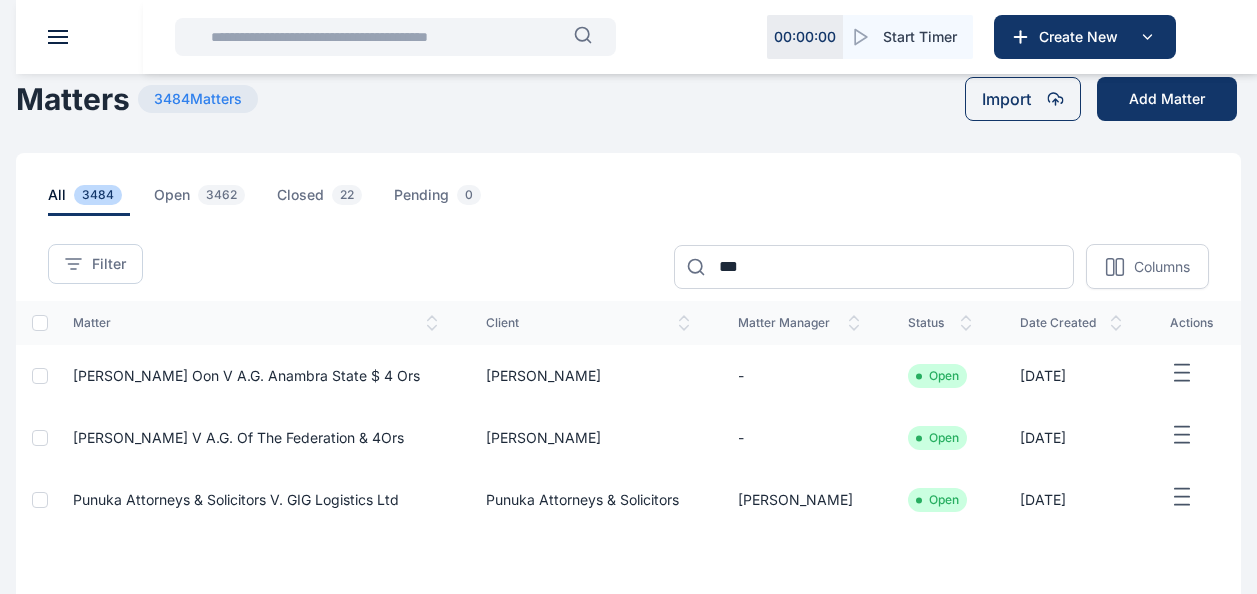 scroll, scrollTop: 143, scrollLeft: 0, axis: vertical 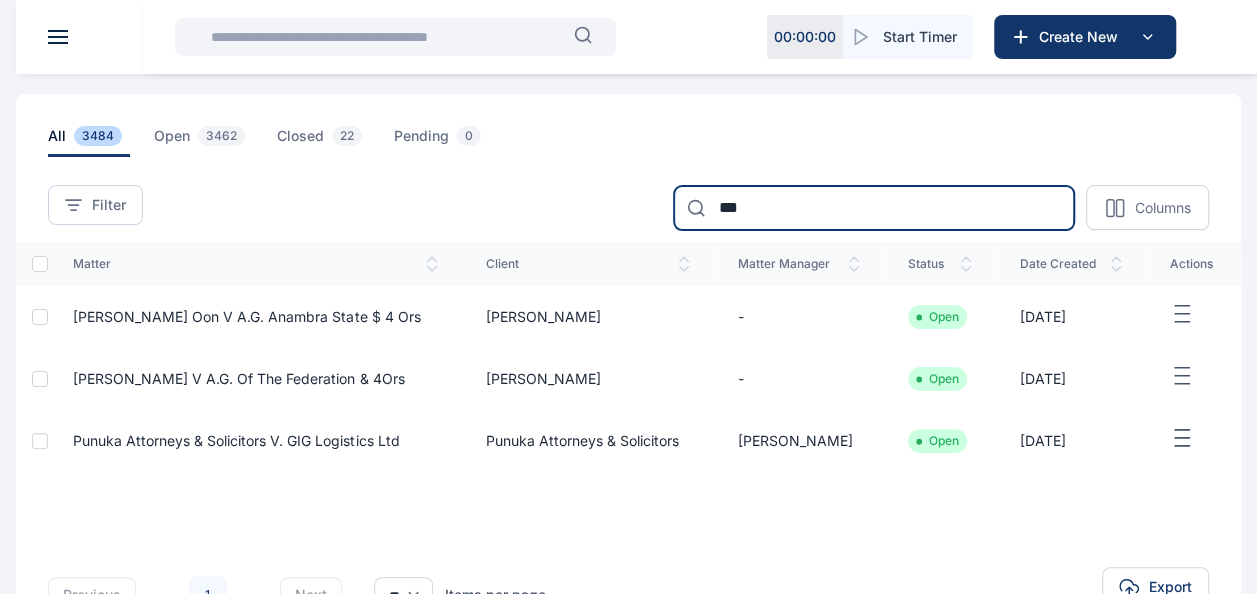 click on "***" at bounding box center [874, 208] 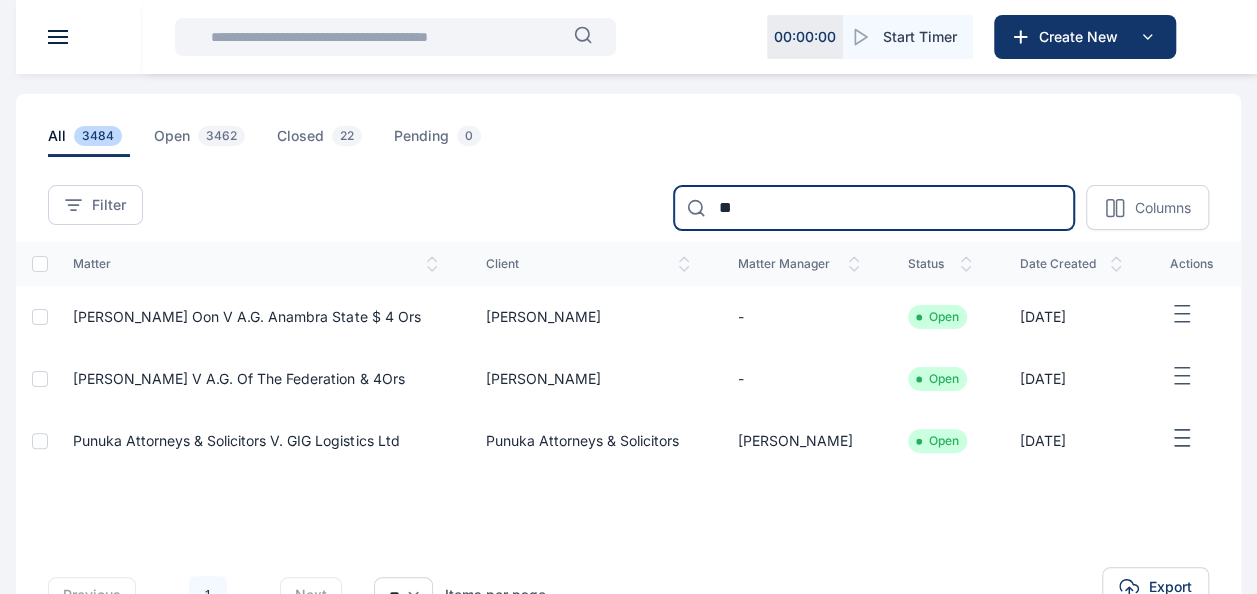type on "*" 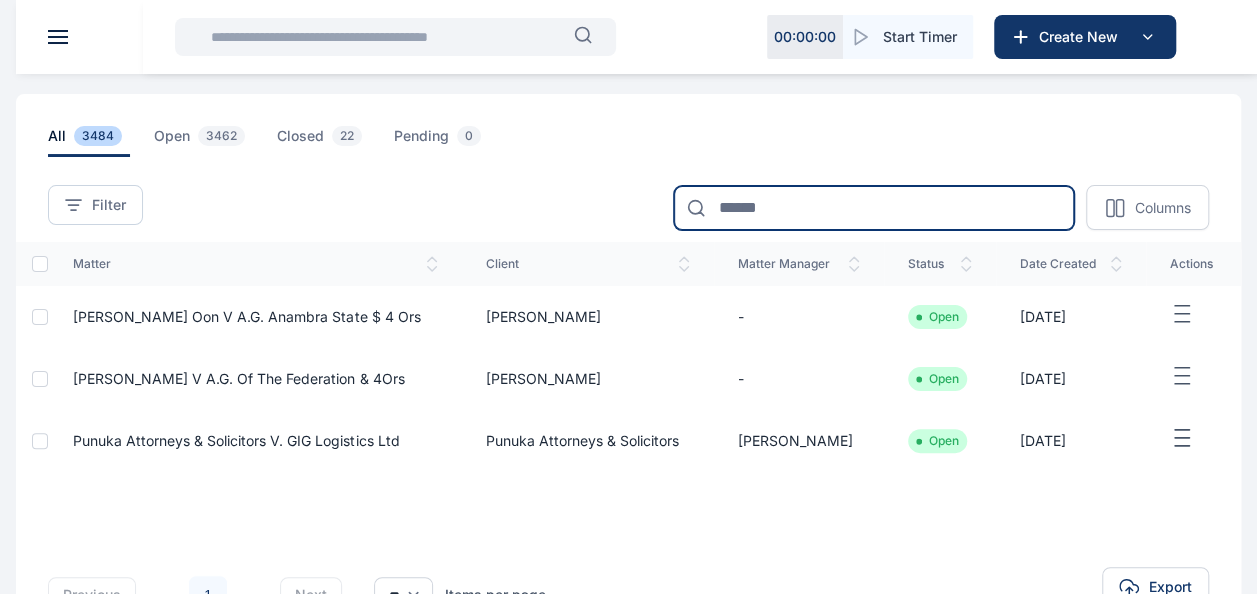 type on "*" 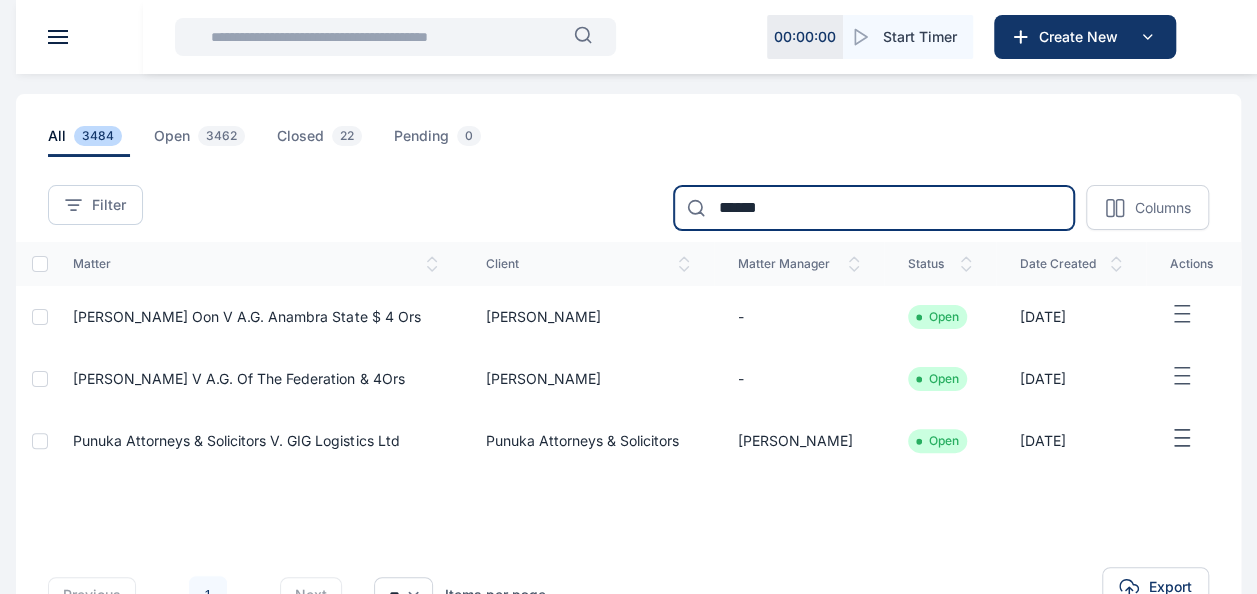 type on "******" 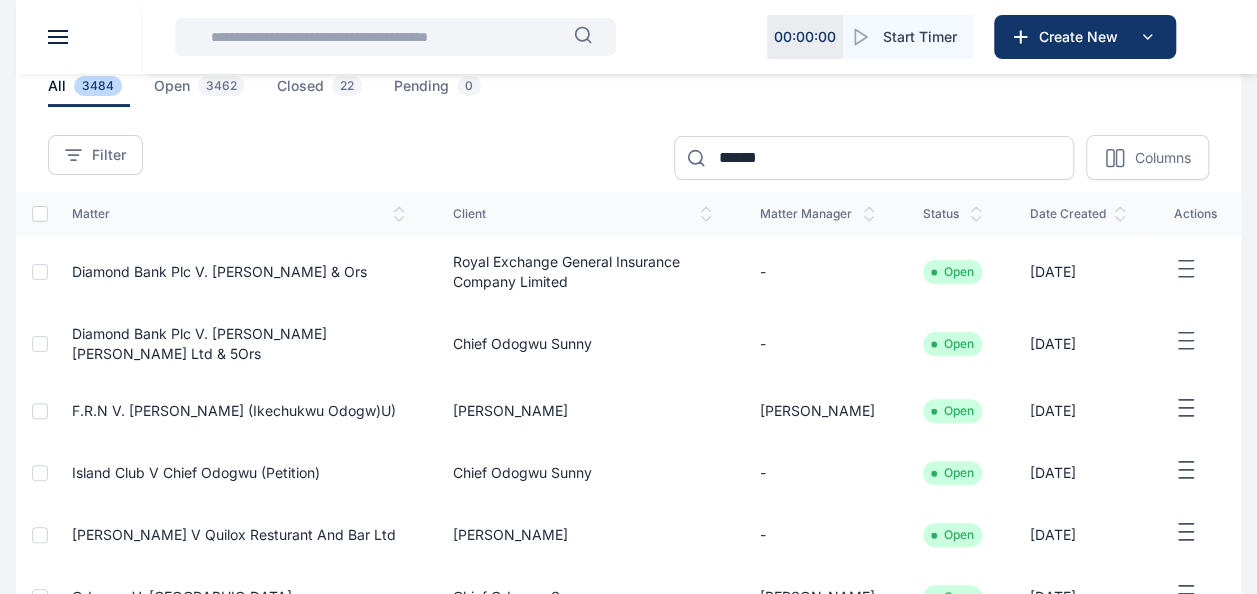 scroll, scrollTop: 88, scrollLeft: 0, axis: vertical 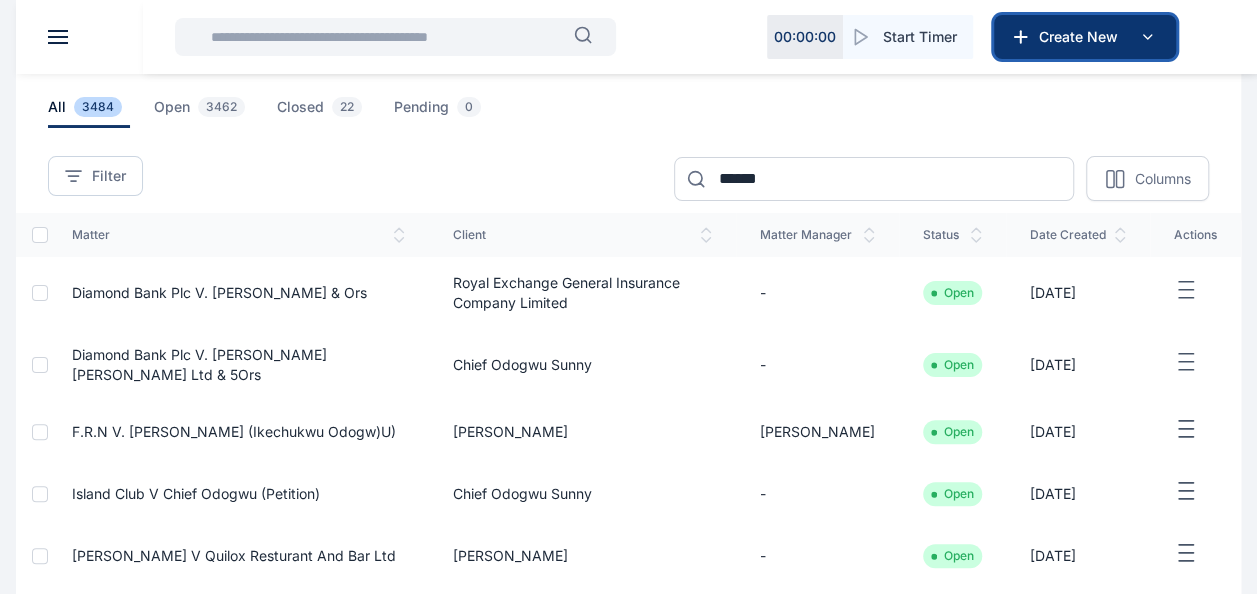 click on "Create New" at bounding box center [1083, 37] 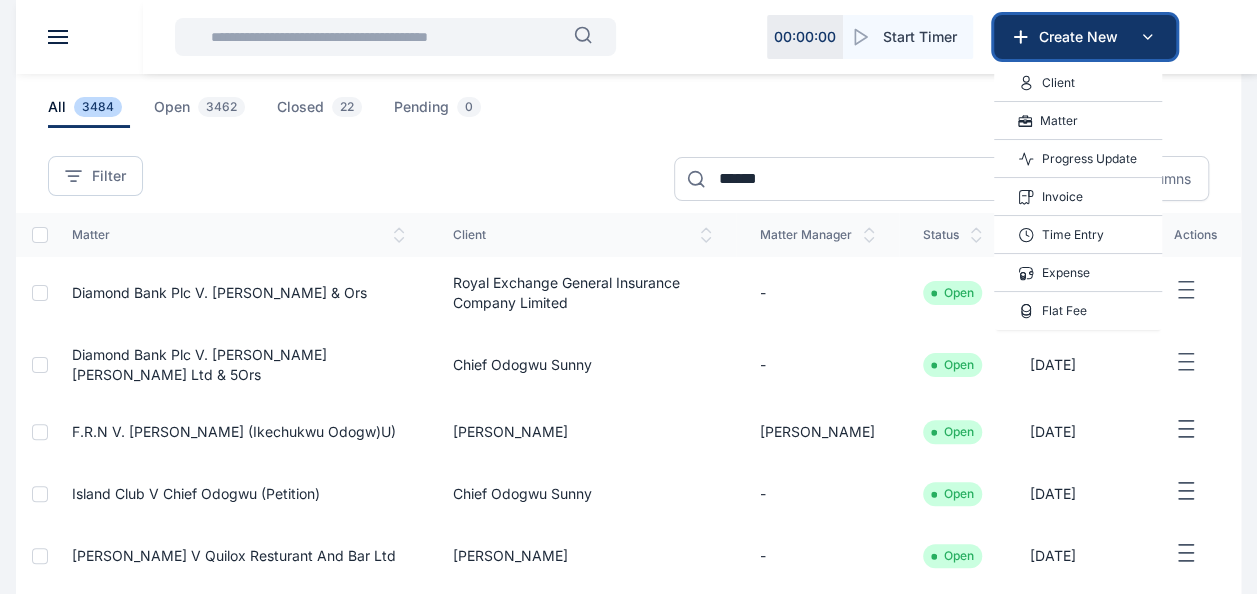 scroll, scrollTop: 0, scrollLeft: 0, axis: both 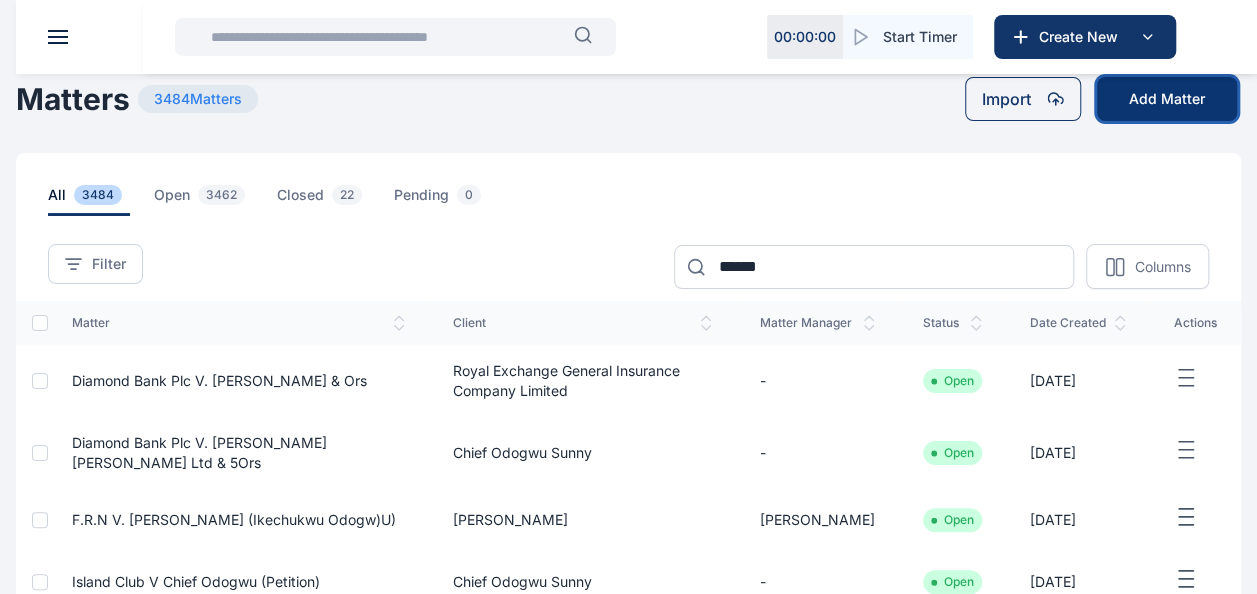click on "Add Matter" at bounding box center [1167, 99] 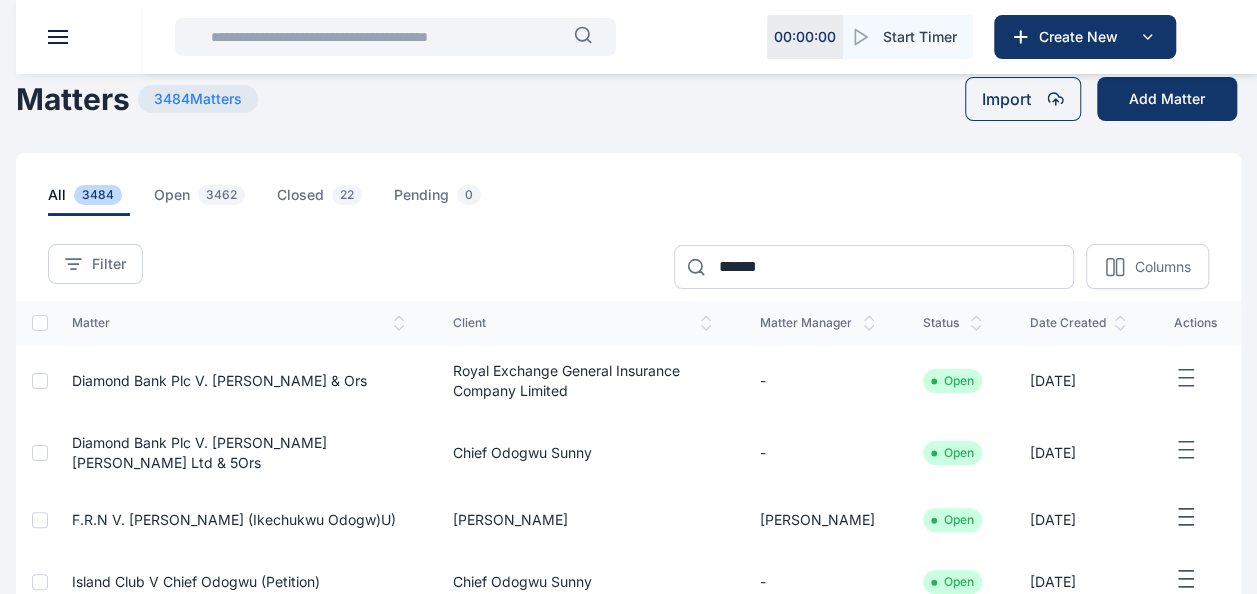 click at bounding box center (644, 37) 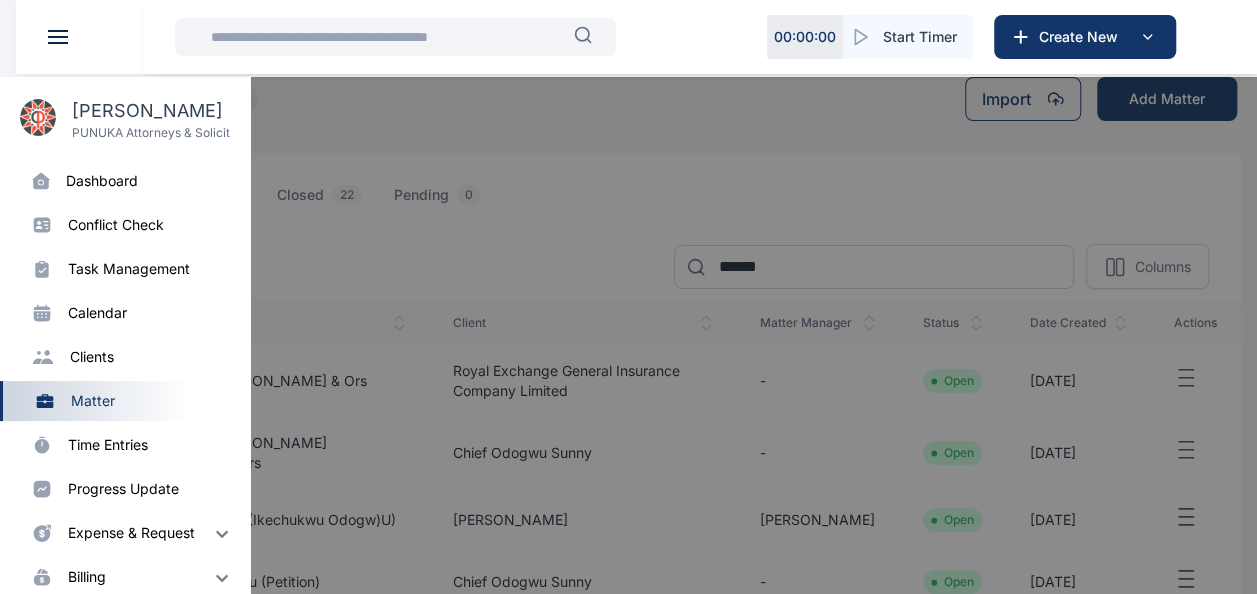 click on "progress update" at bounding box center (123, 489) 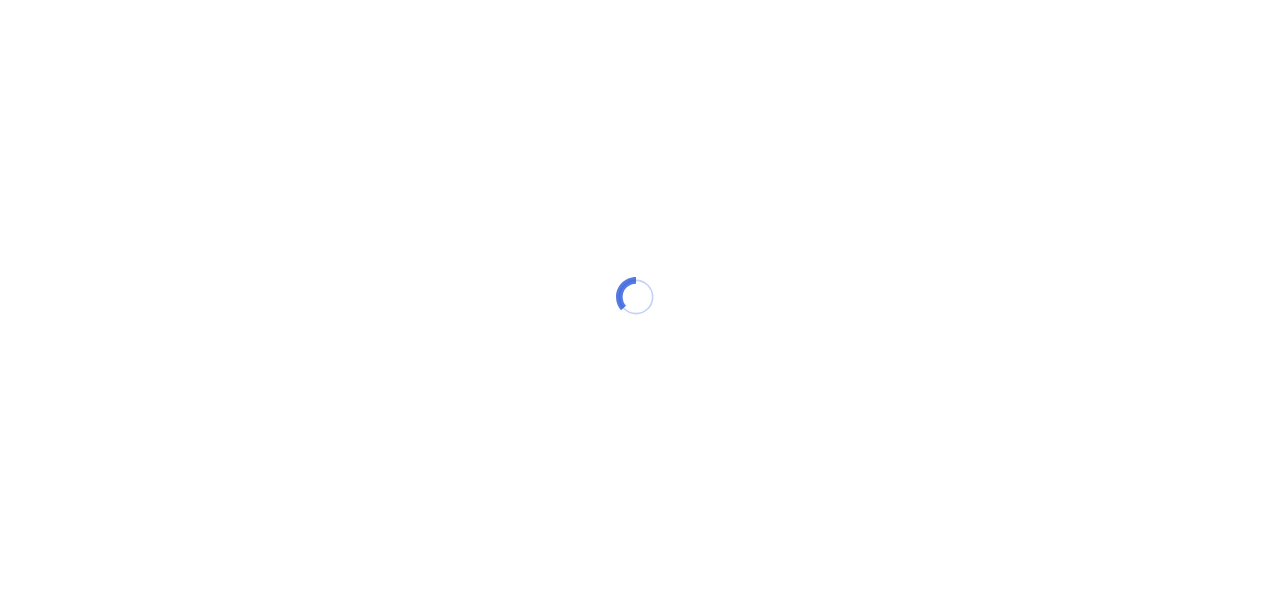 scroll, scrollTop: 0, scrollLeft: 0, axis: both 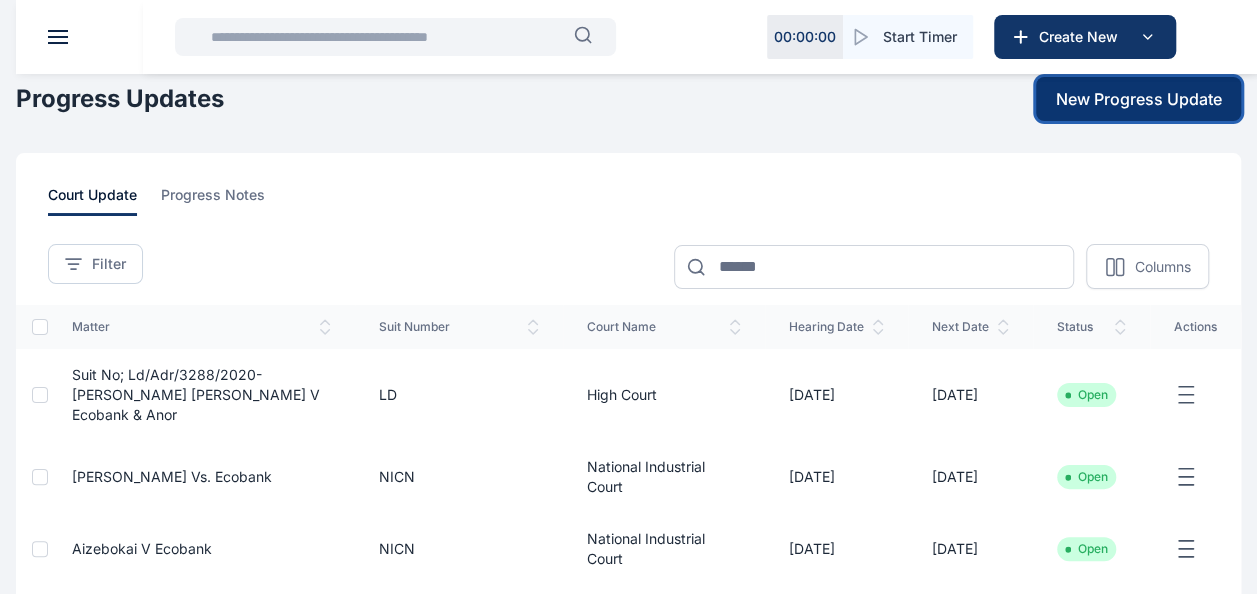 click on "New Progress Update" at bounding box center [1139, 99] 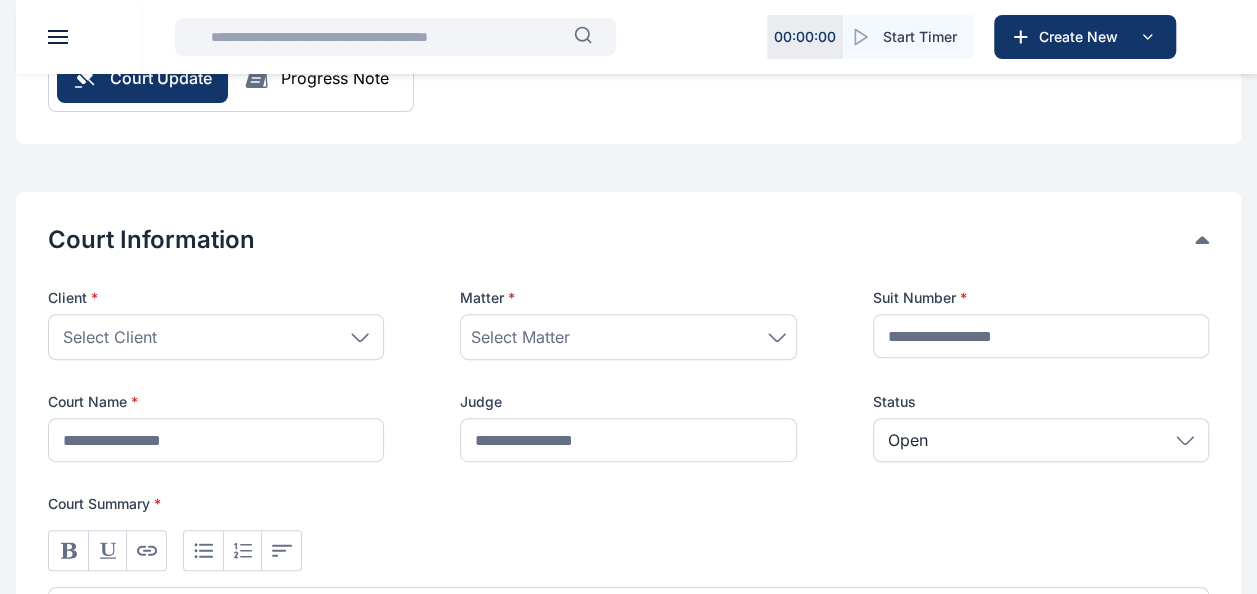 scroll, scrollTop: 269, scrollLeft: 0, axis: vertical 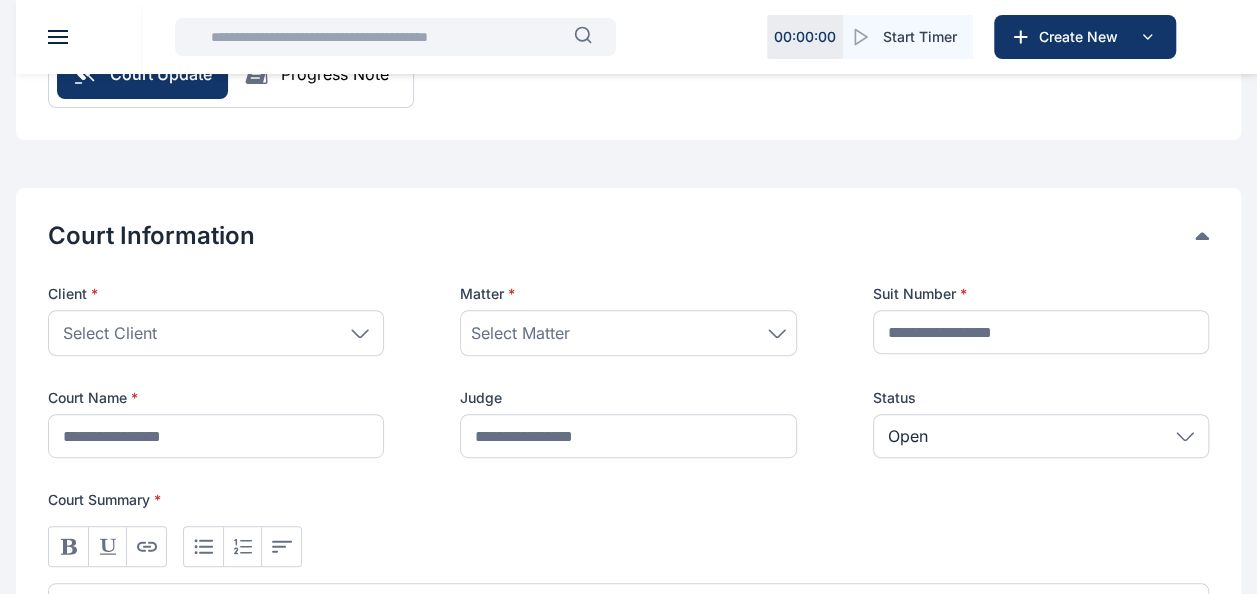 click on "Select Client" at bounding box center (216, 333) 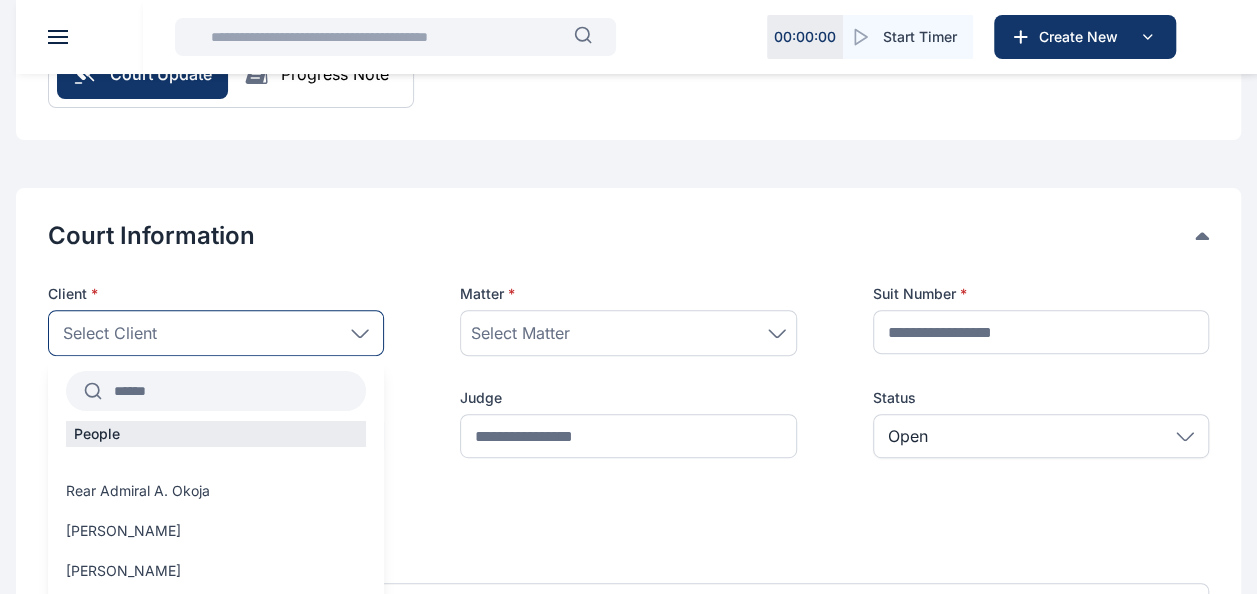 click at bounding box center [234, 391] 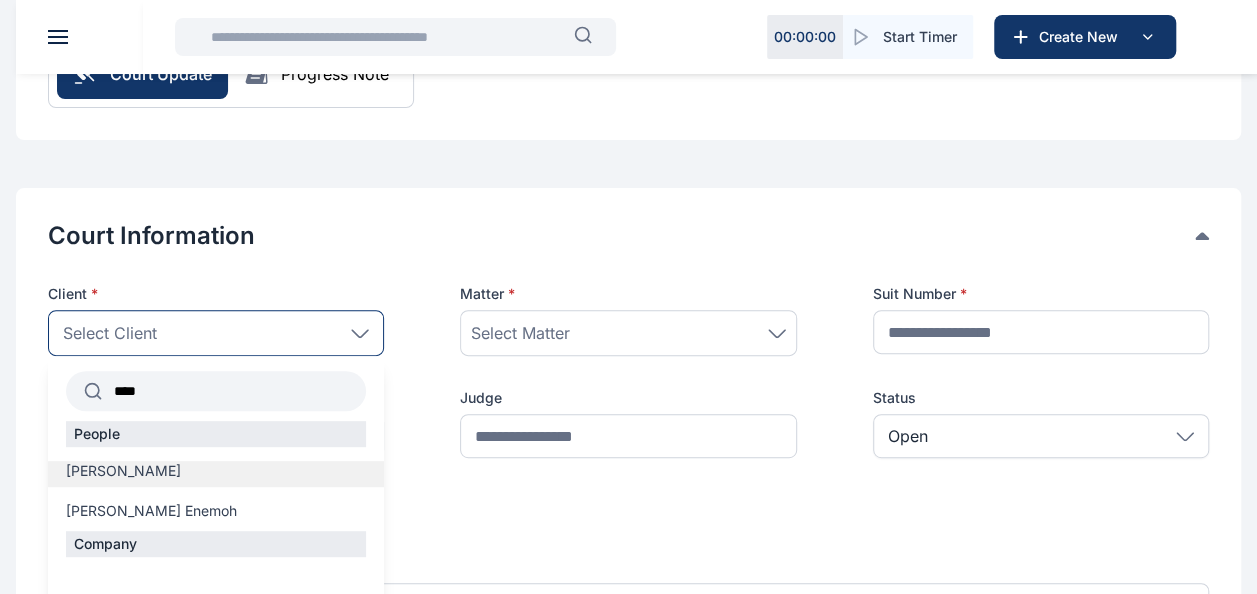 type on "****" 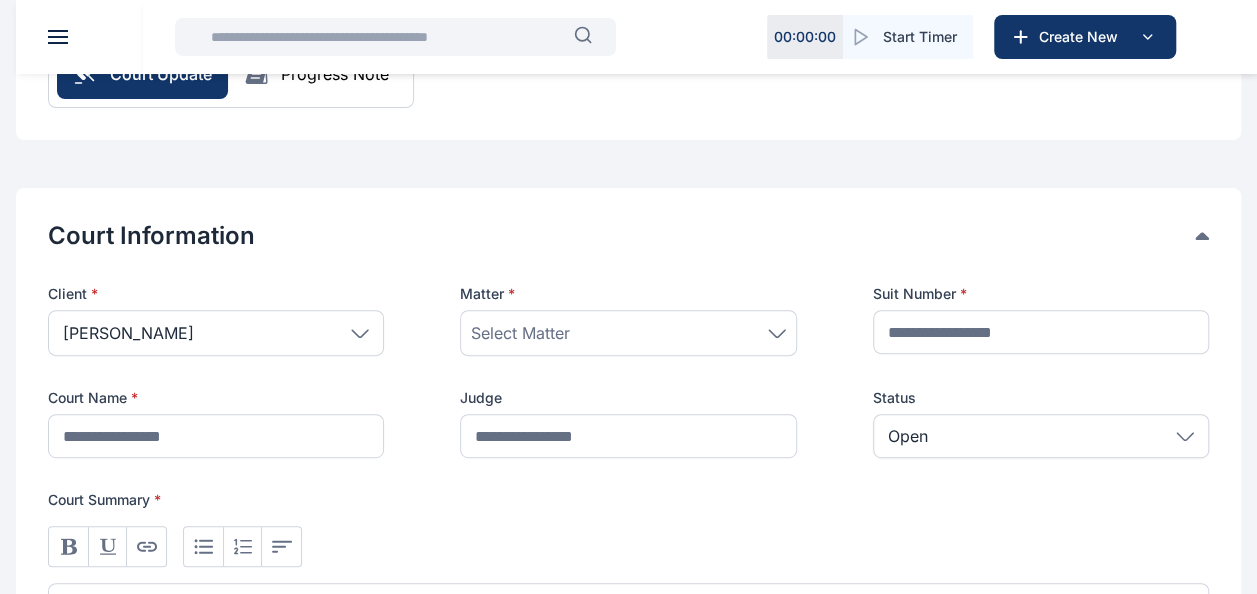 click on "Select Matter" at bounding box center [628, 333] 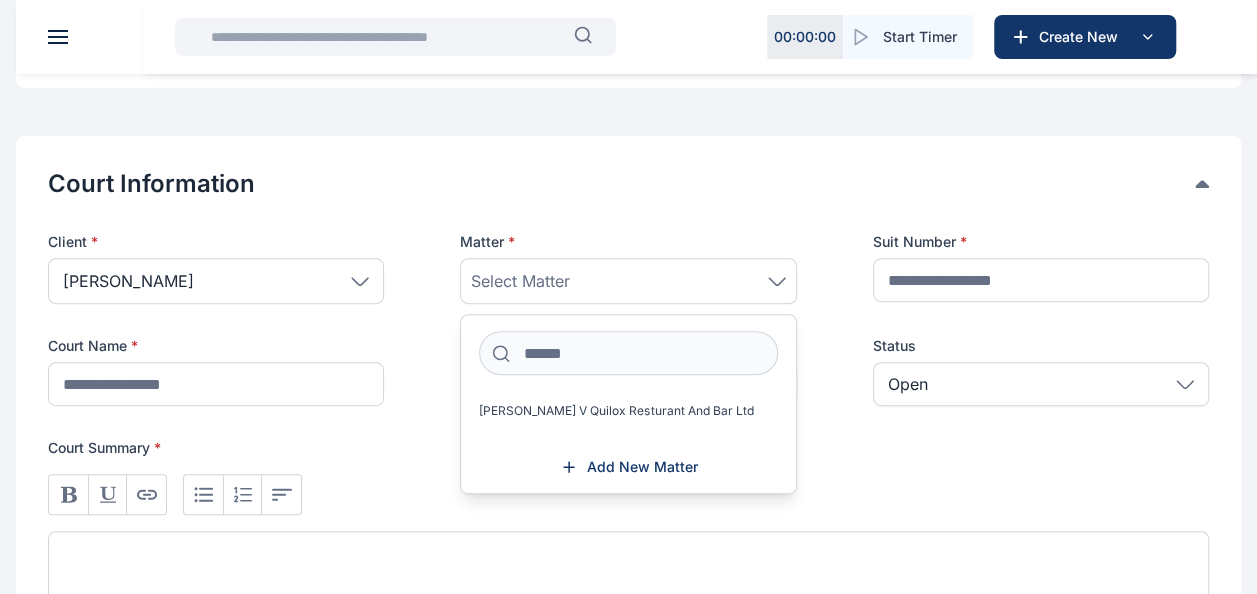 scroll, scrollTop: 323, scrollLeft: 0, axis: vertical 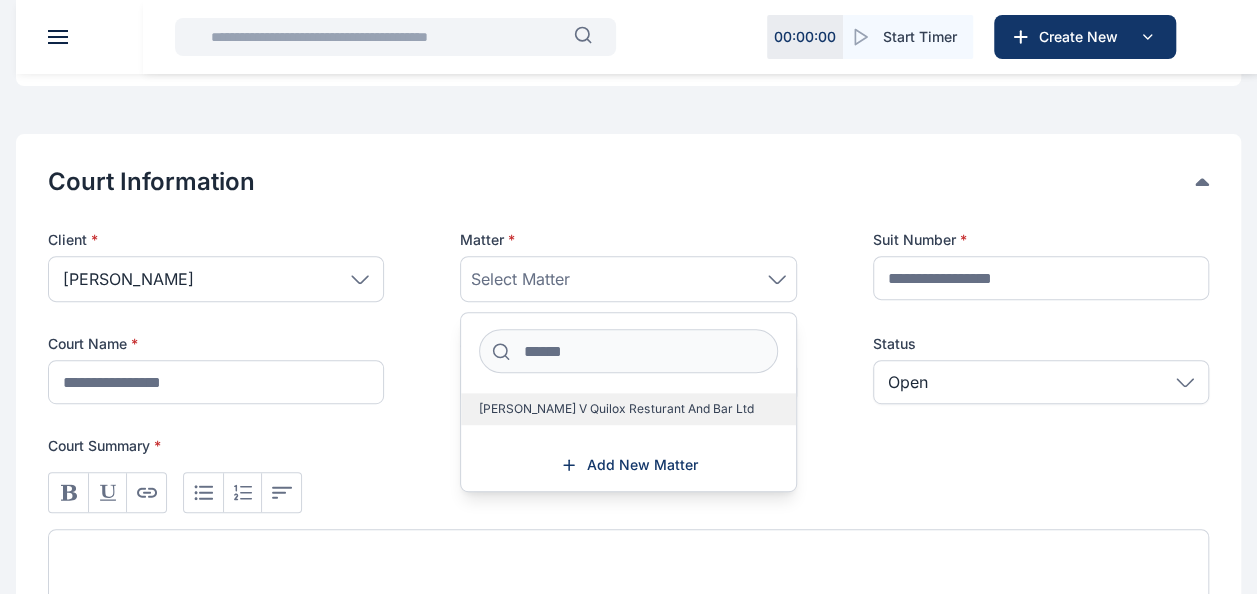 click on "[PERSON_NAME] V Quilox Resturant And Bar Ltd" at bounding box center [616, 409] 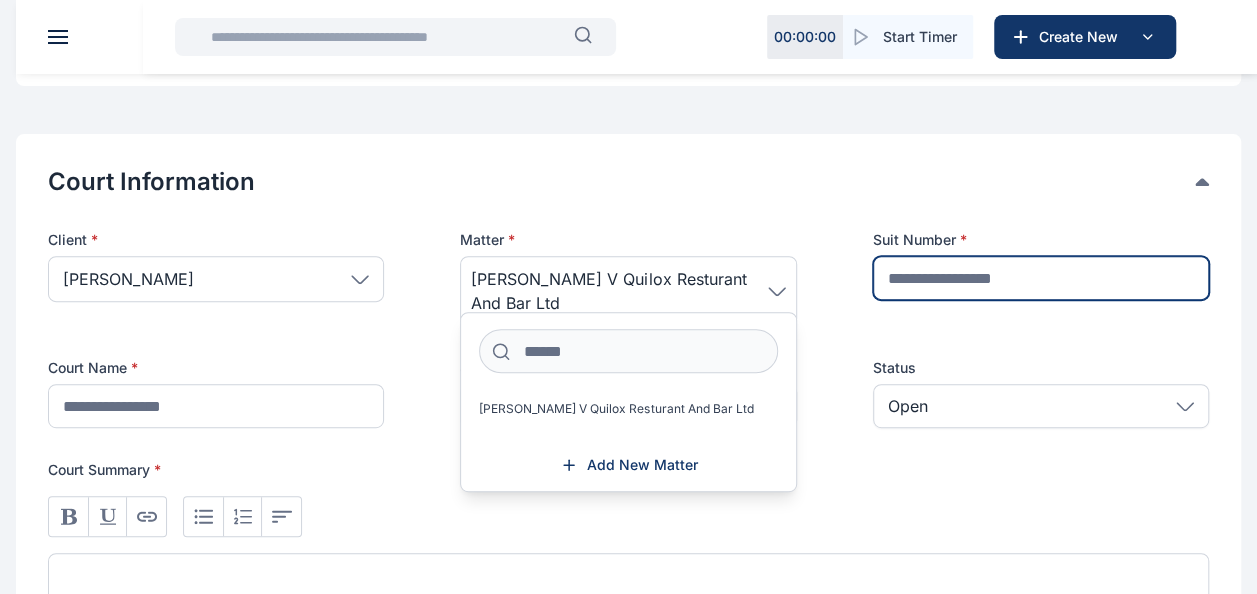 click at bounding box center [1041, 278] 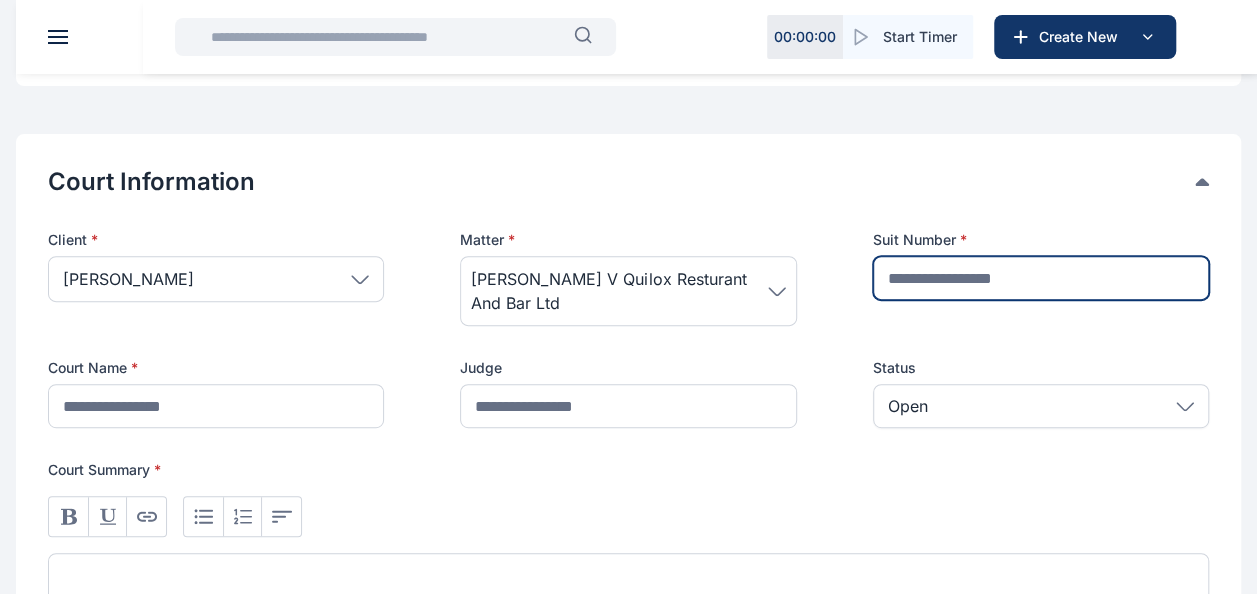 type on "**********" 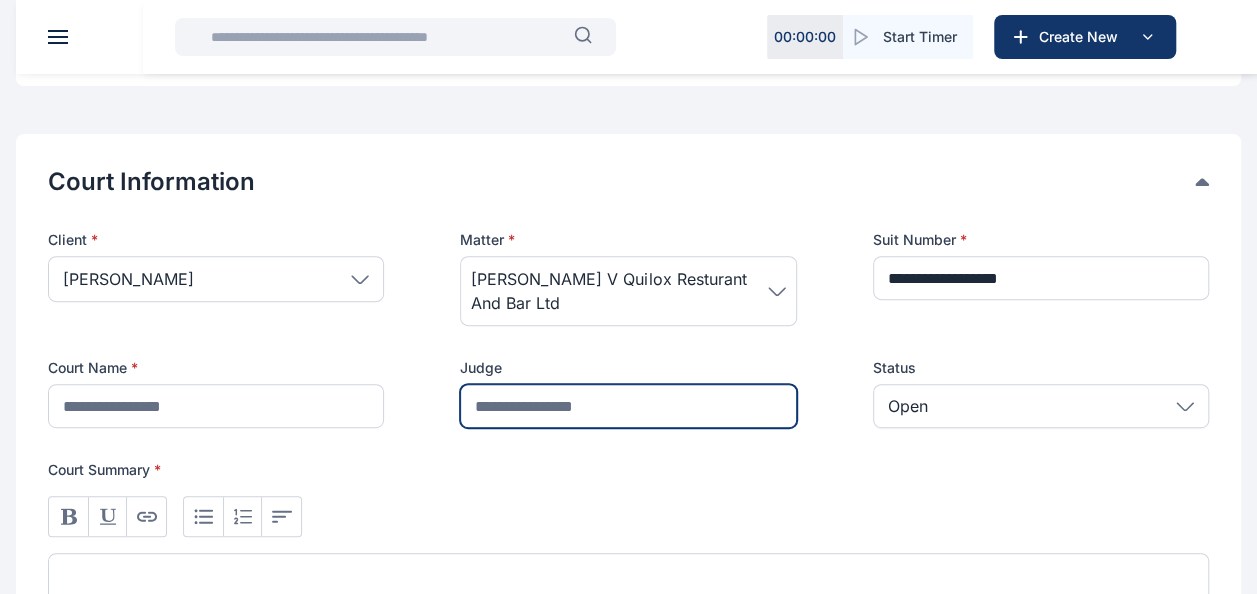 type on "*****" 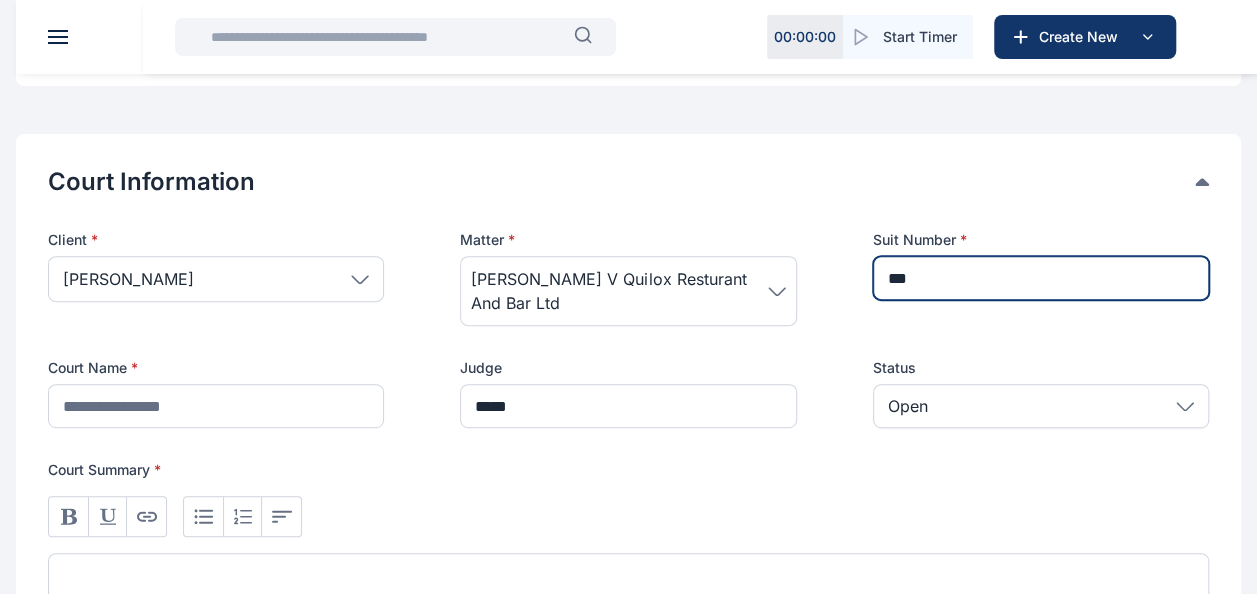type on "***" 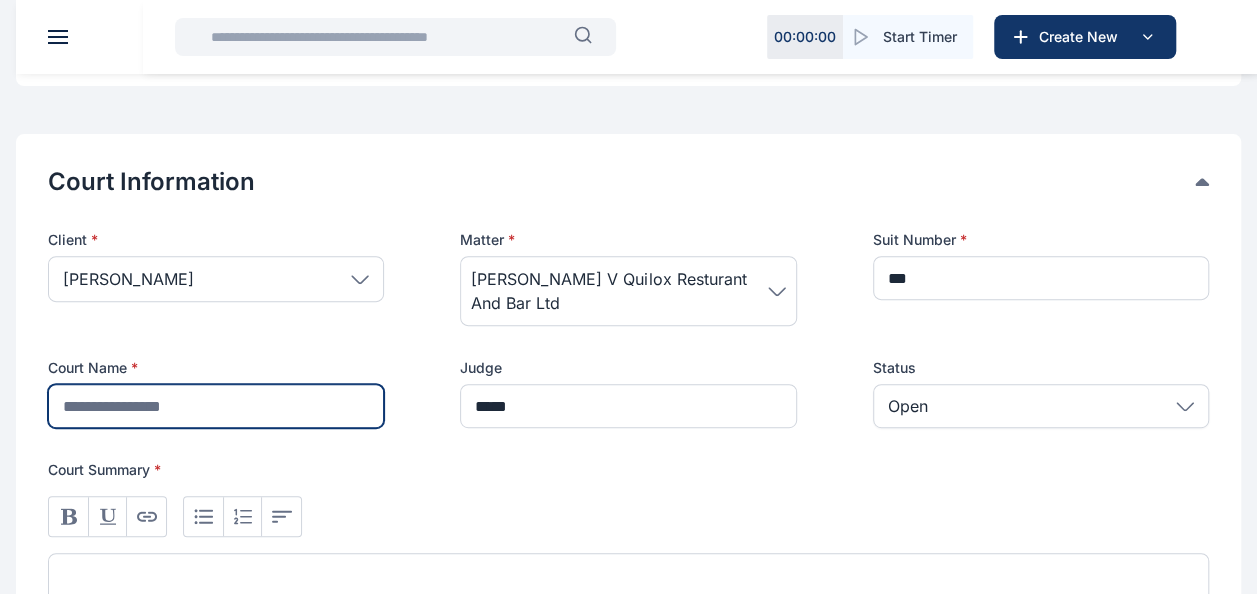 click at bounding box center (216, 406) 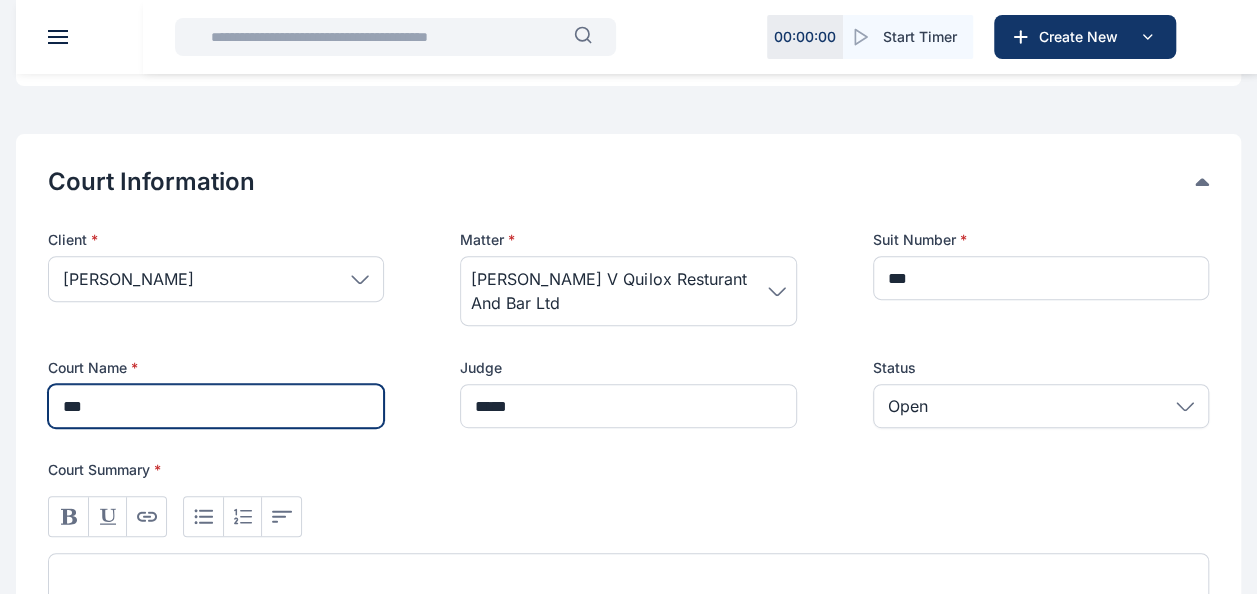 type on "***" 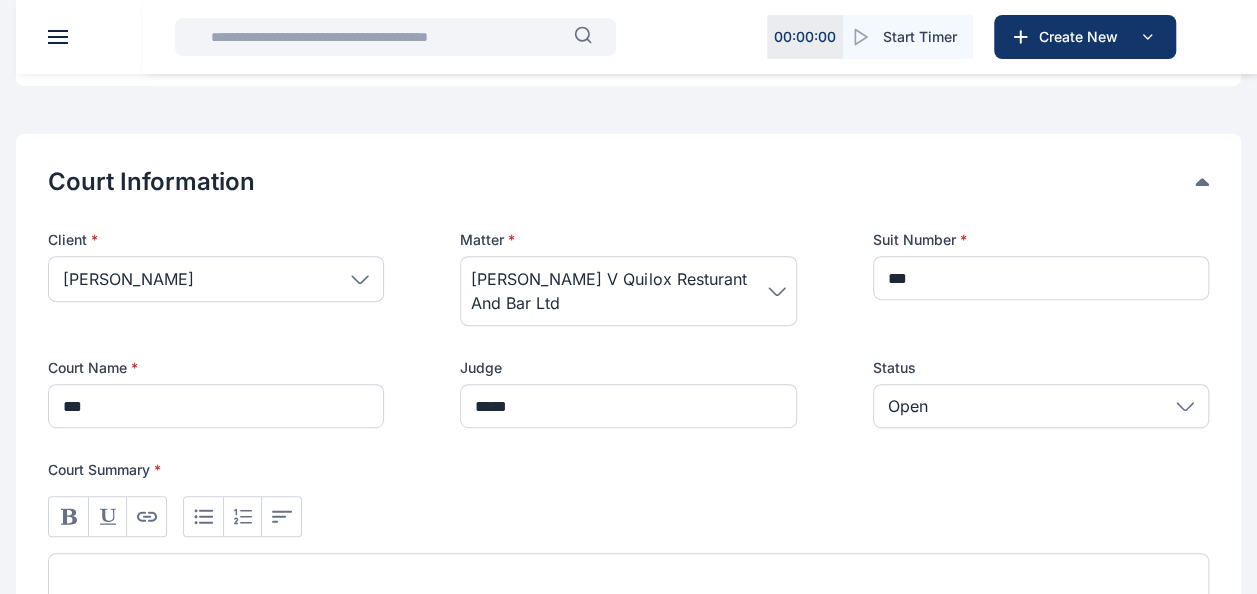 click at bounding box center [628, 516] 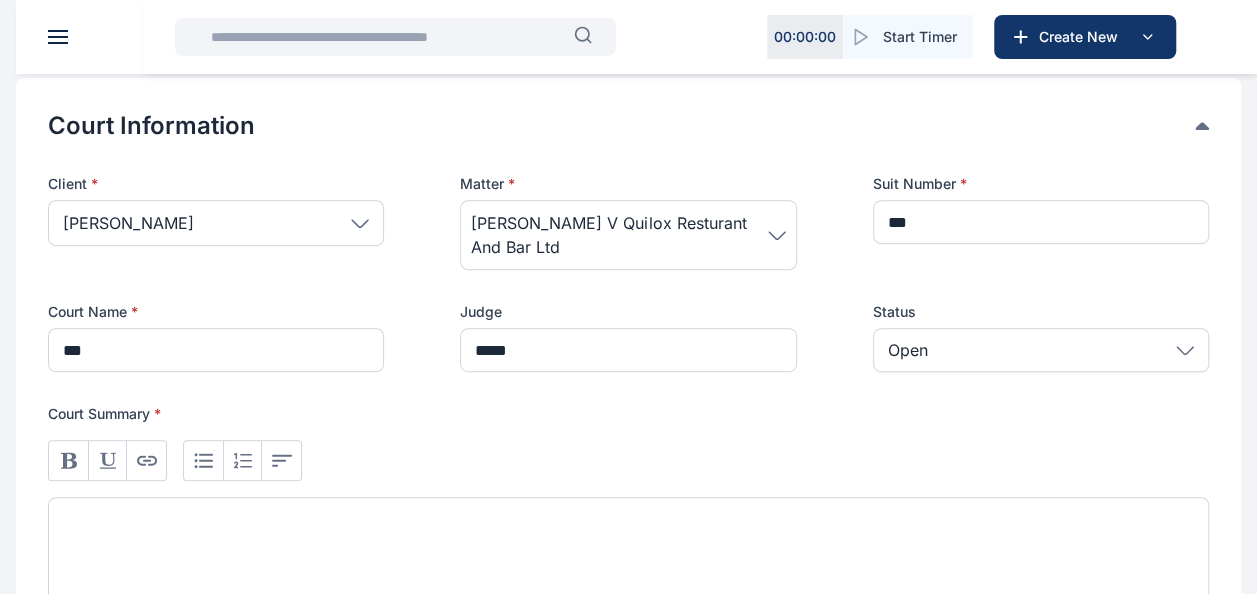 scroll, scrollTop: 381, scrollLeft: 0, axis: vertical 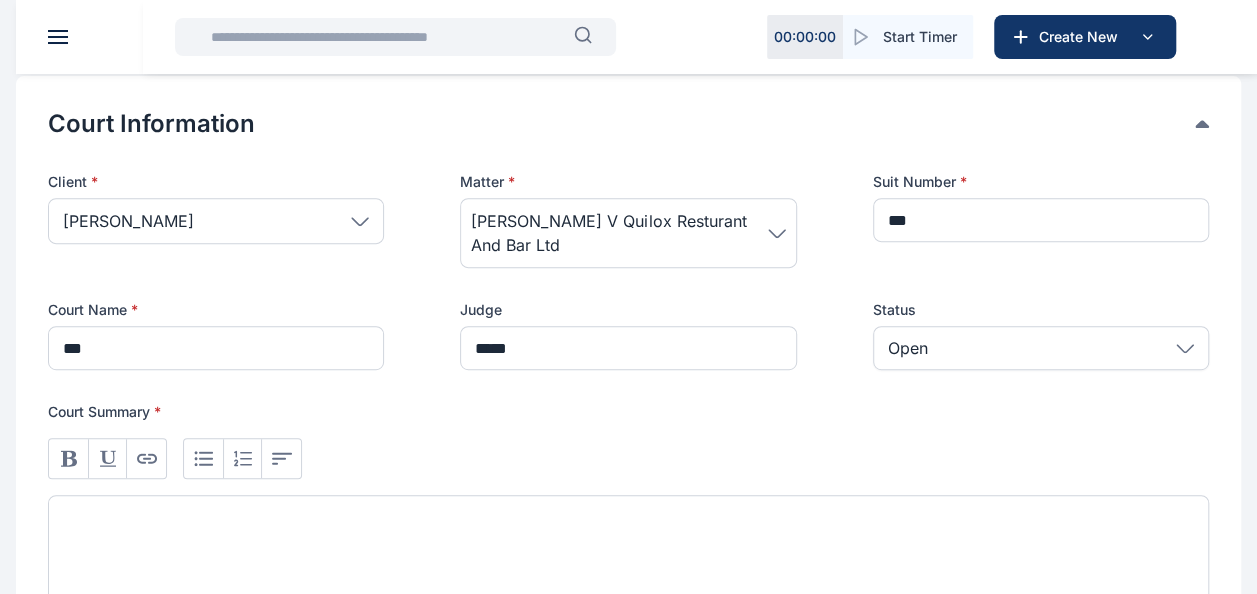 click at bounding box center (628, 569) 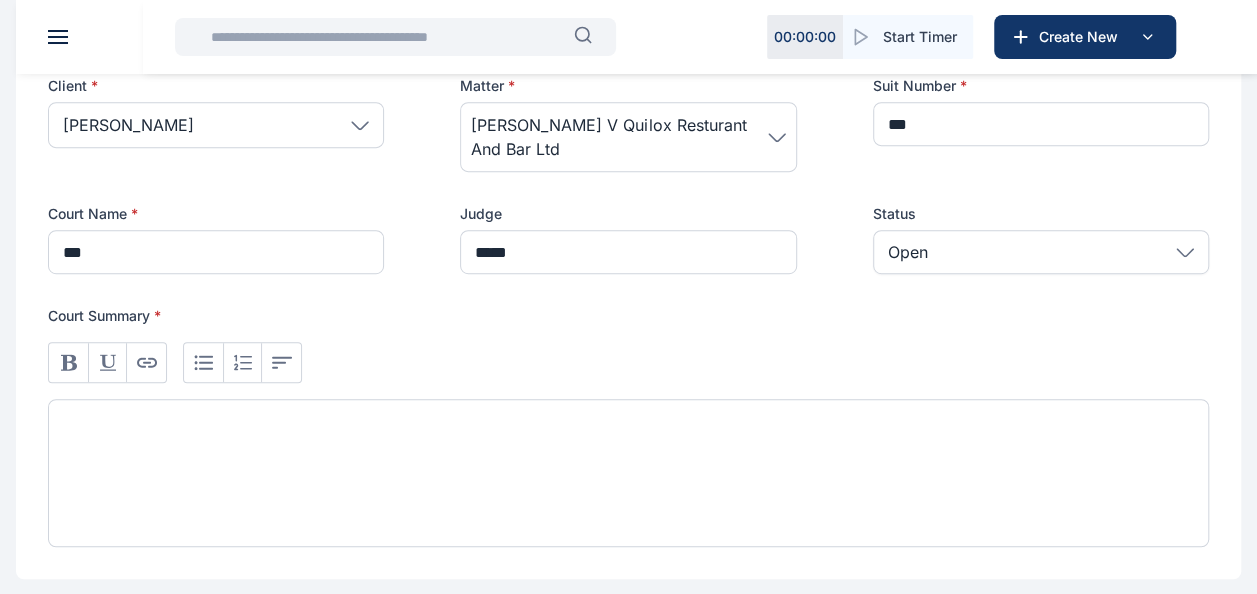 scroll, scrollTop: 480, scrollLeft: 0, axis: vertical 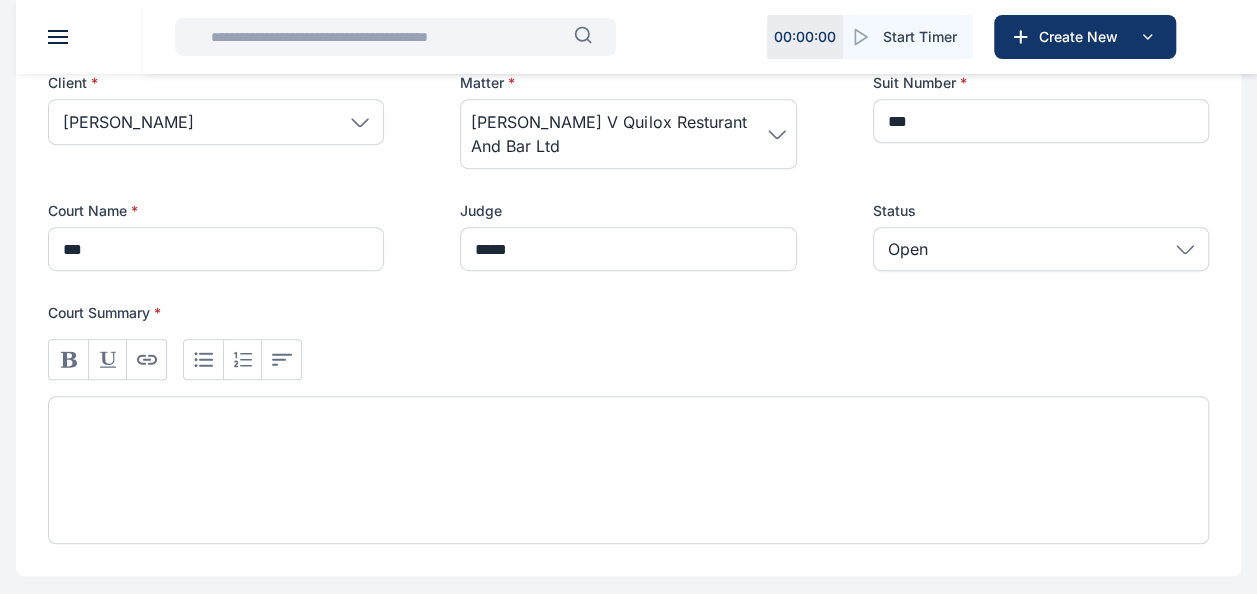 type 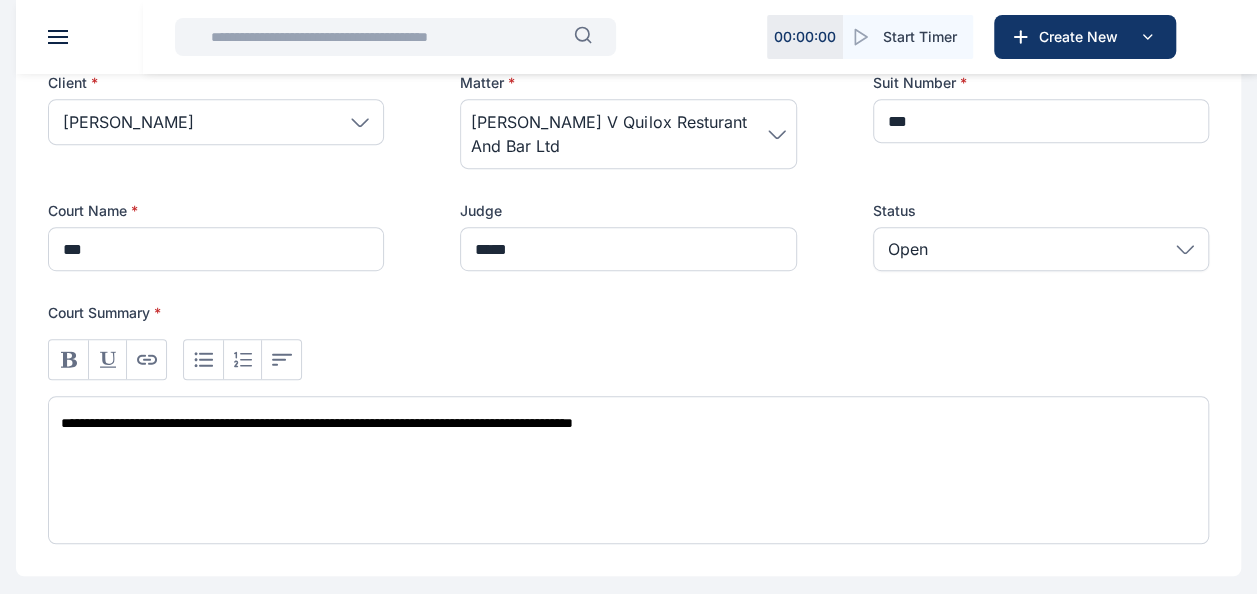 click on "**********" at bounding box center [628, 470] 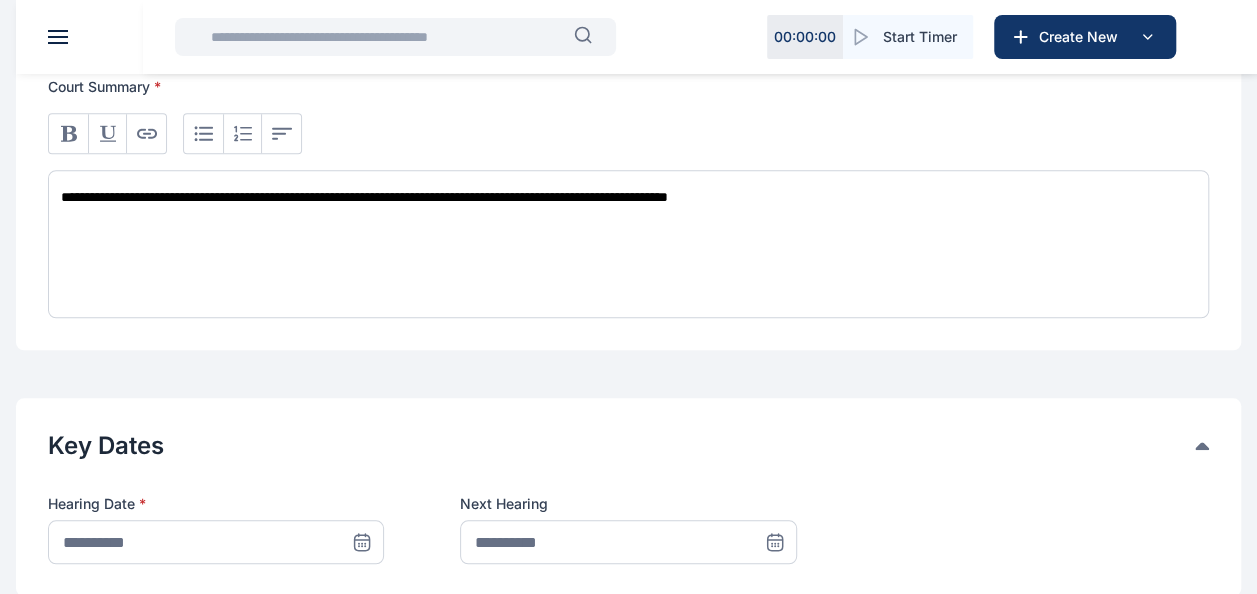 scroll, scrollTop: 711, scrollLeft: 0, axis: vertical 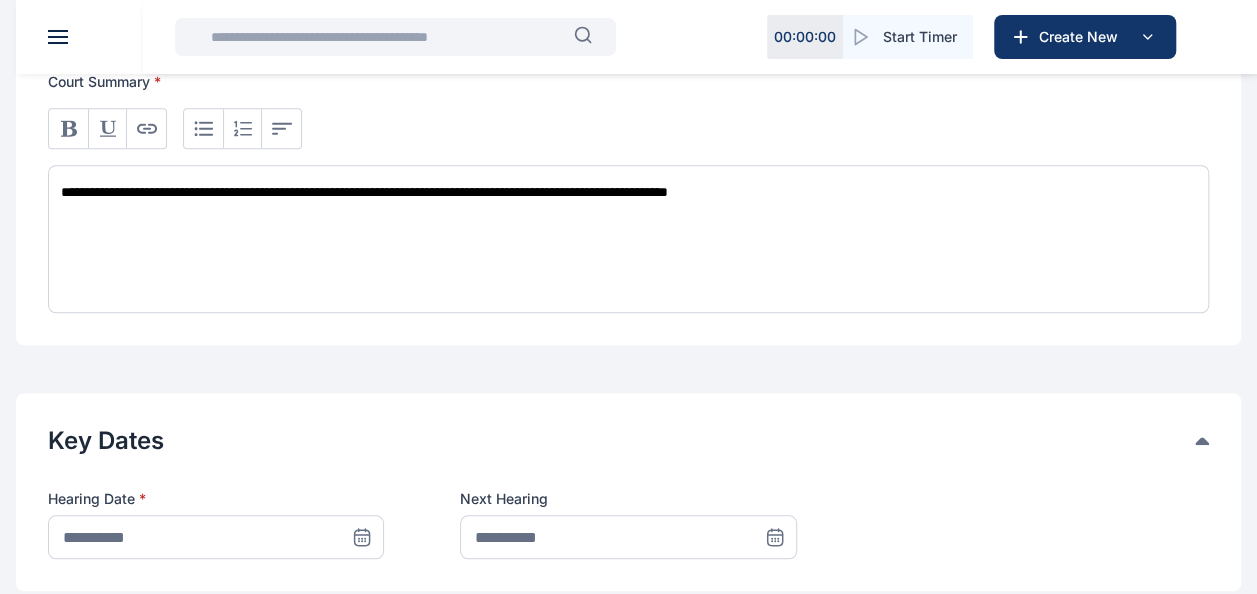 click 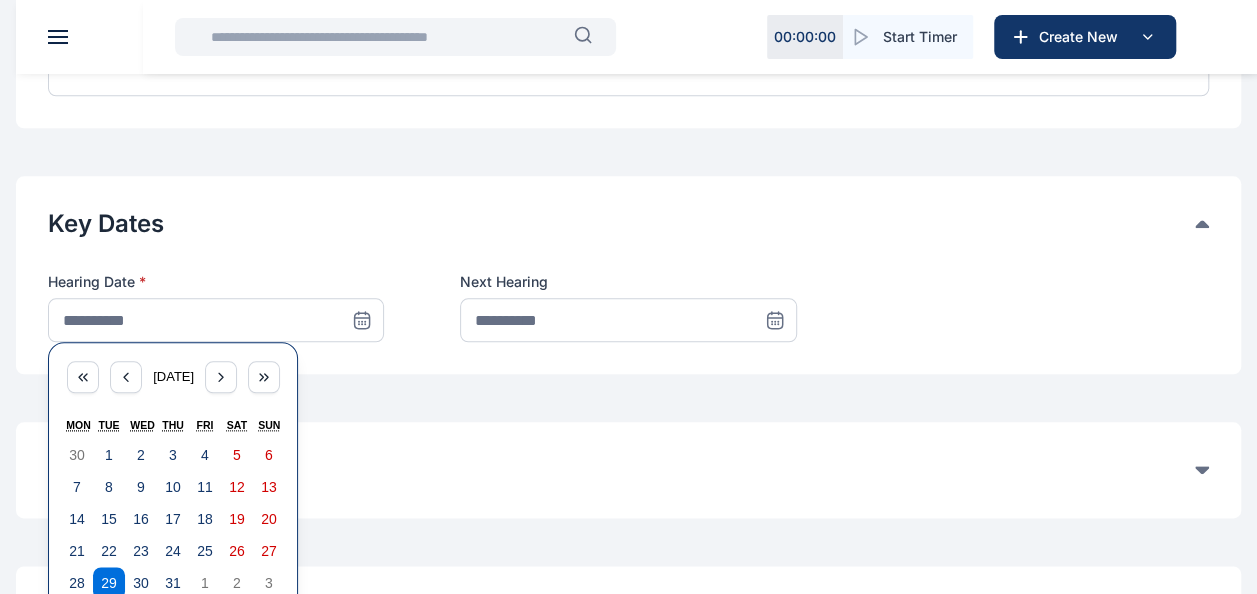 scroll, scrollTop: 936, scrollLeft: 0, axis: vertical 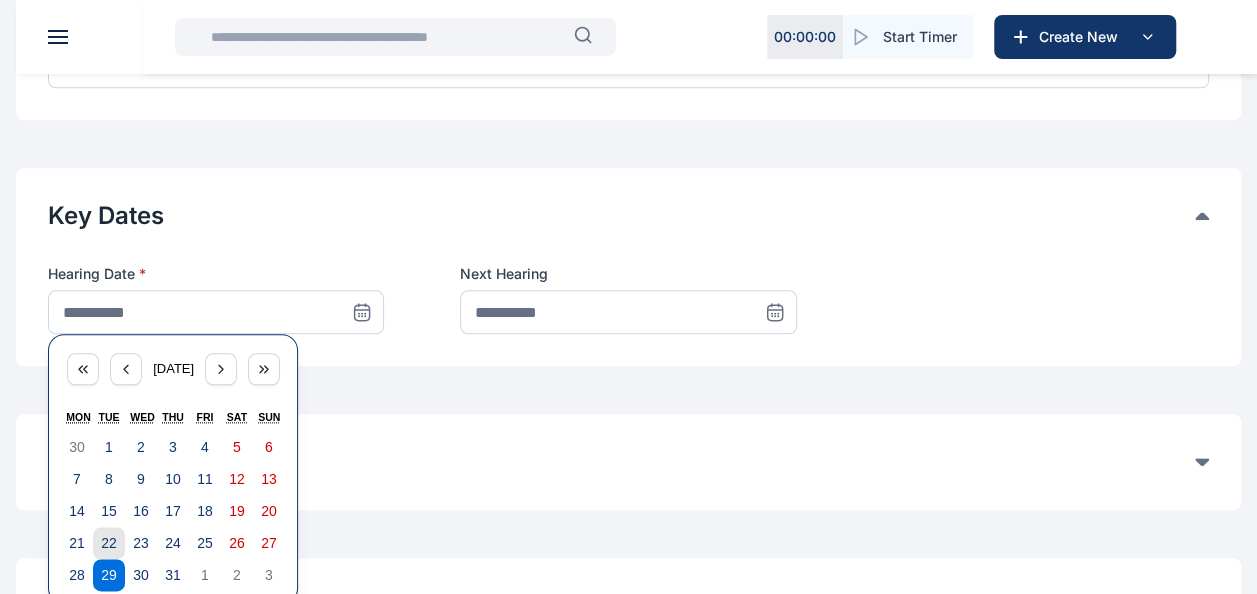 click on "22" at bounding box center (109, 543) 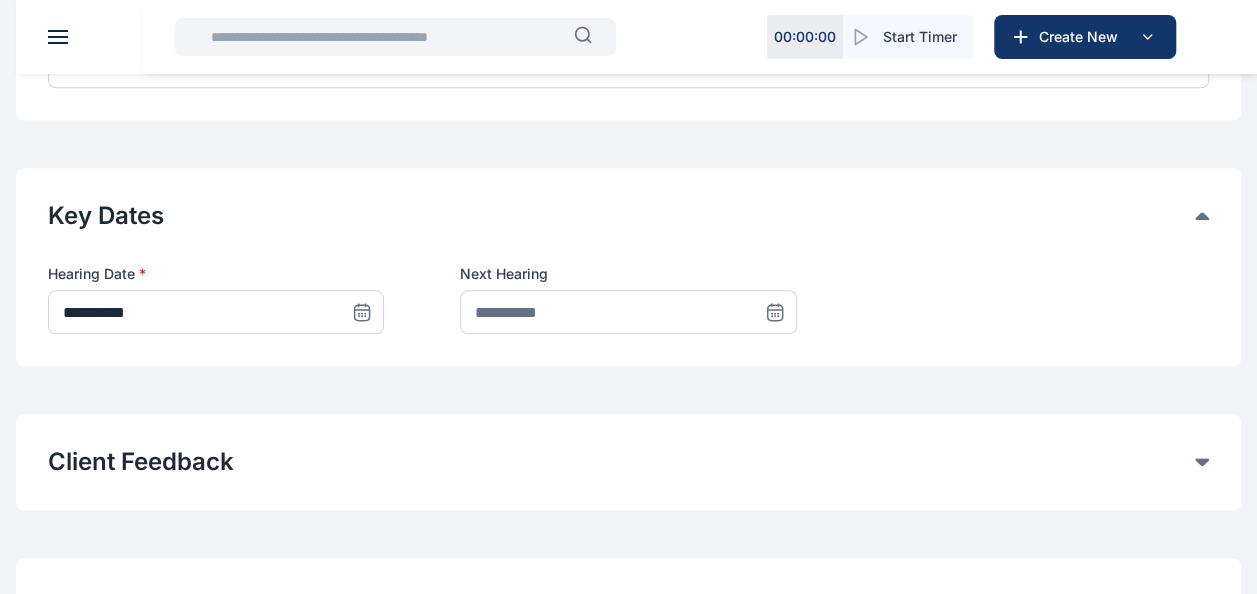 click at bounding box center [775, 312] 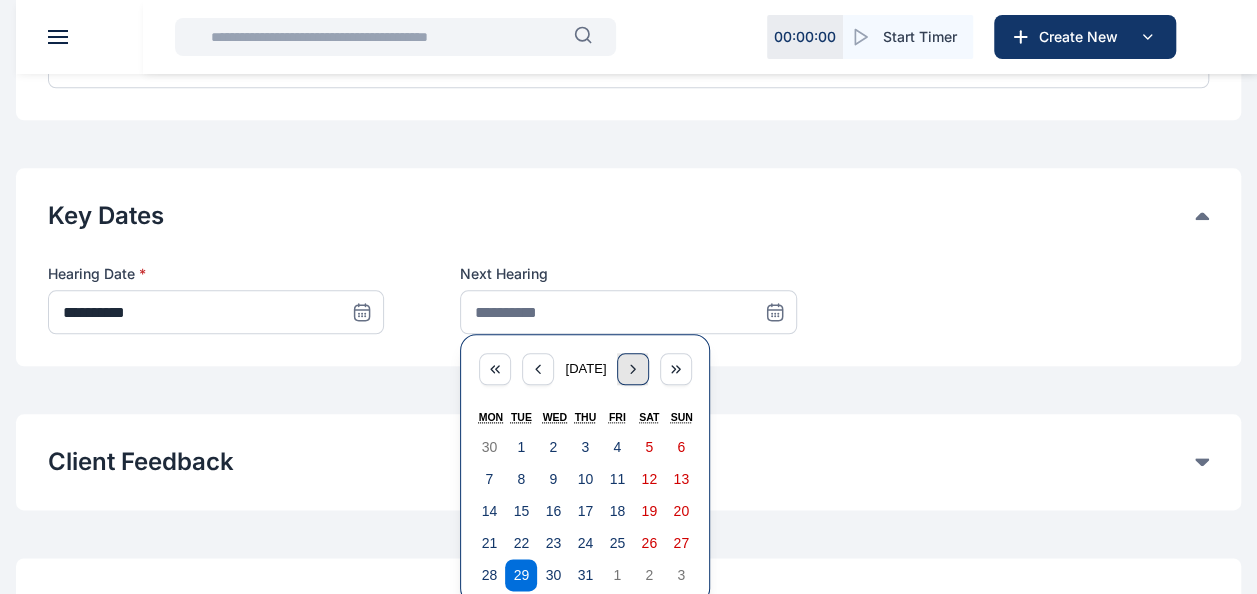 click at bounding box center (633, 369) 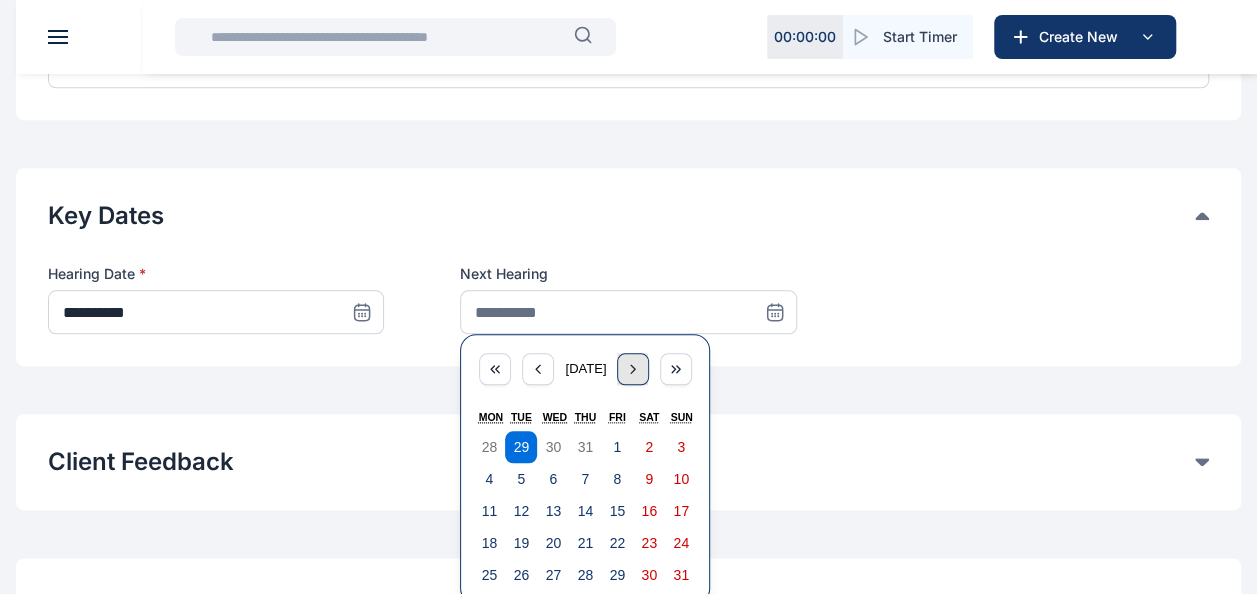 click at bounding box center [633, 369] 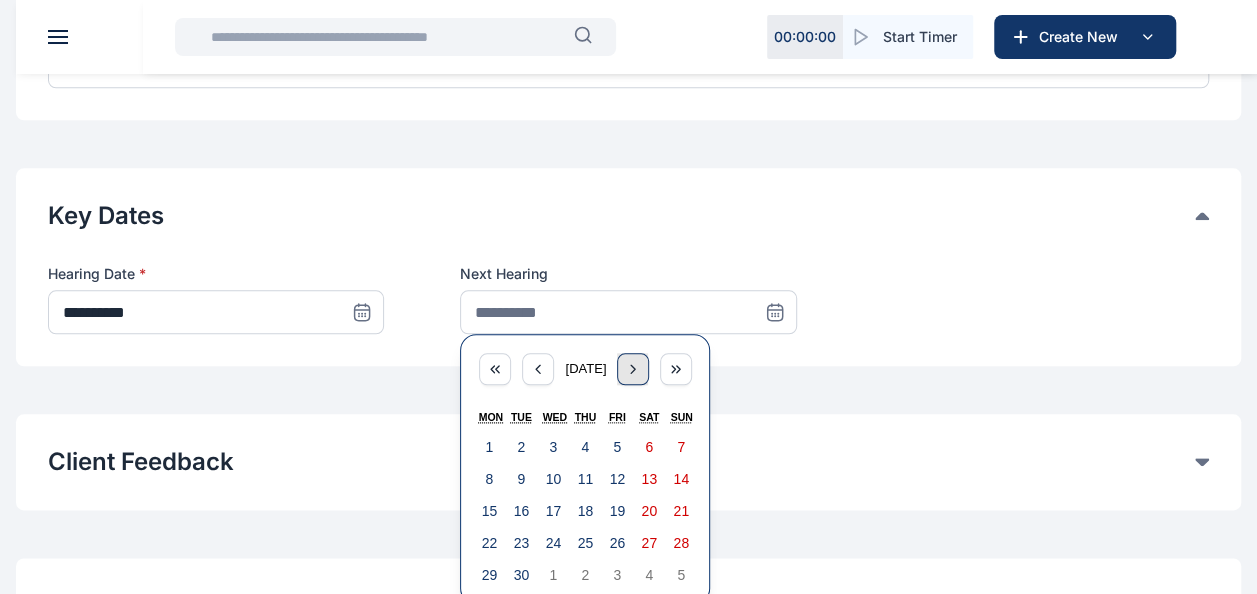click at bounding box center [633, 369] 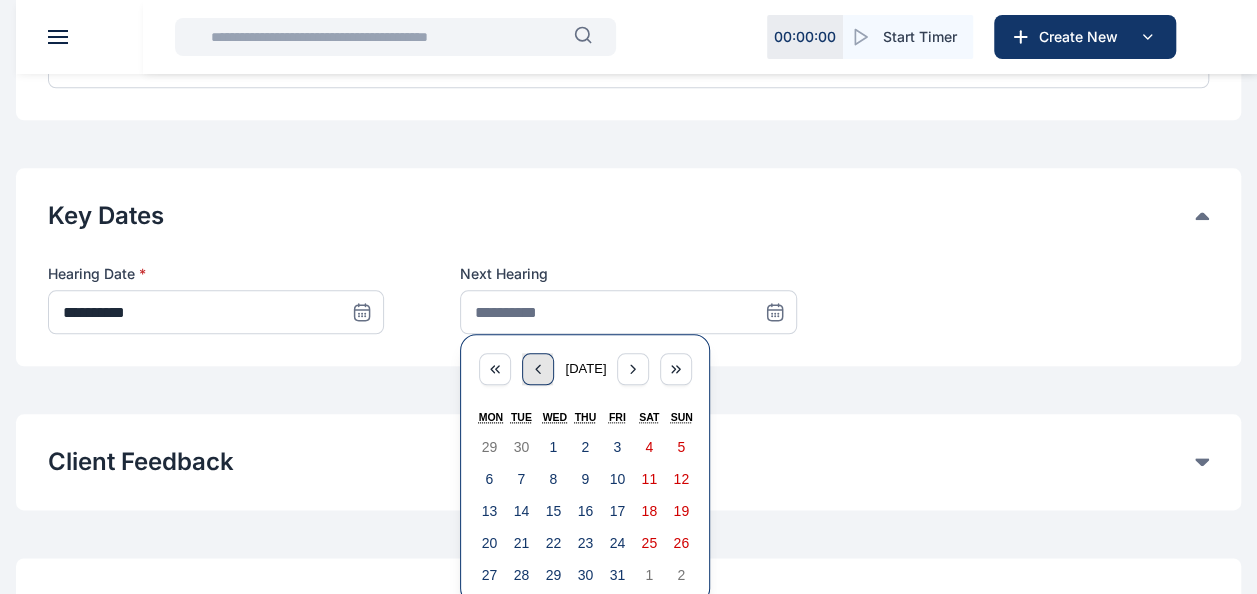 click 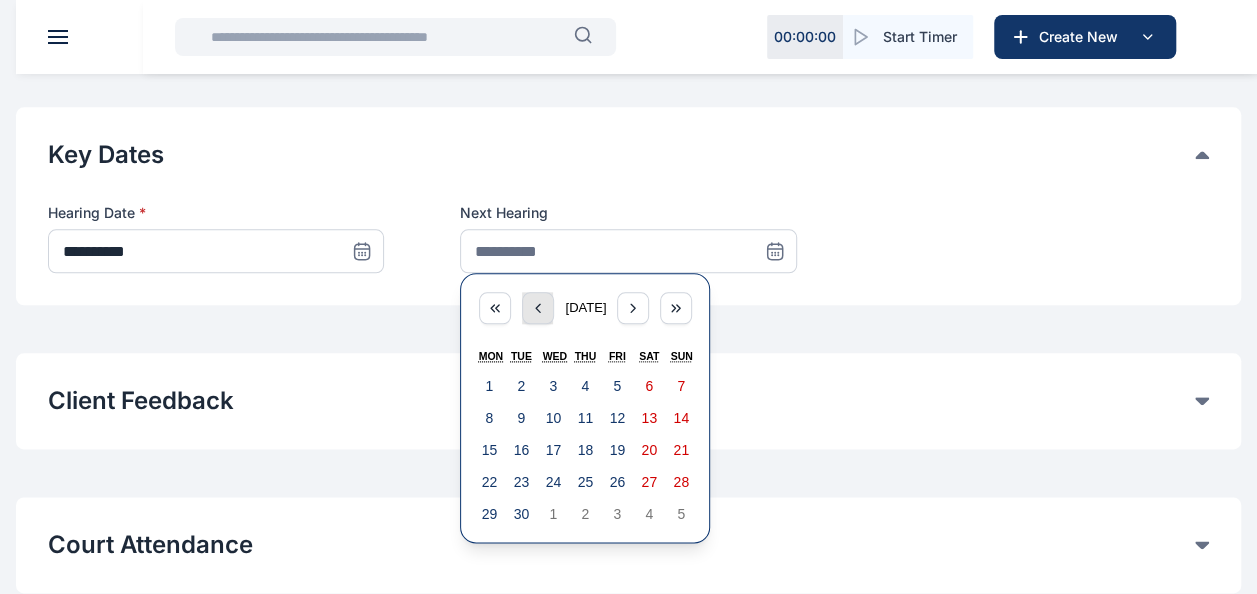 scroll, scrollTop: 1002, scrollLeft: 0, axis: vertical 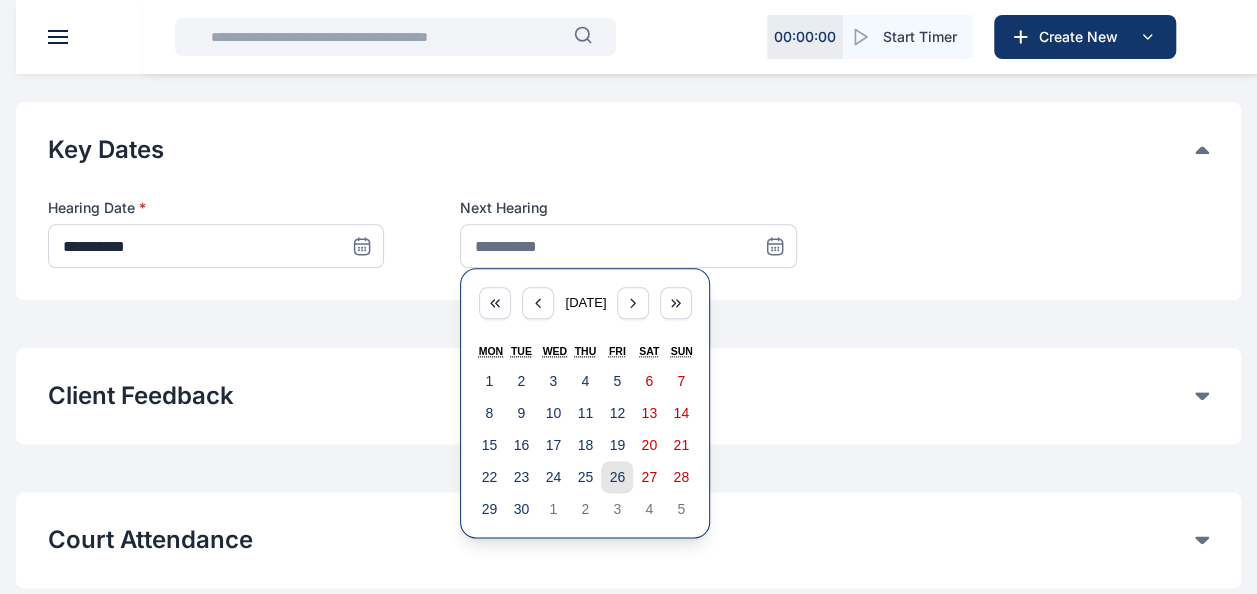 click on "26" at bounding box center [617, 477] 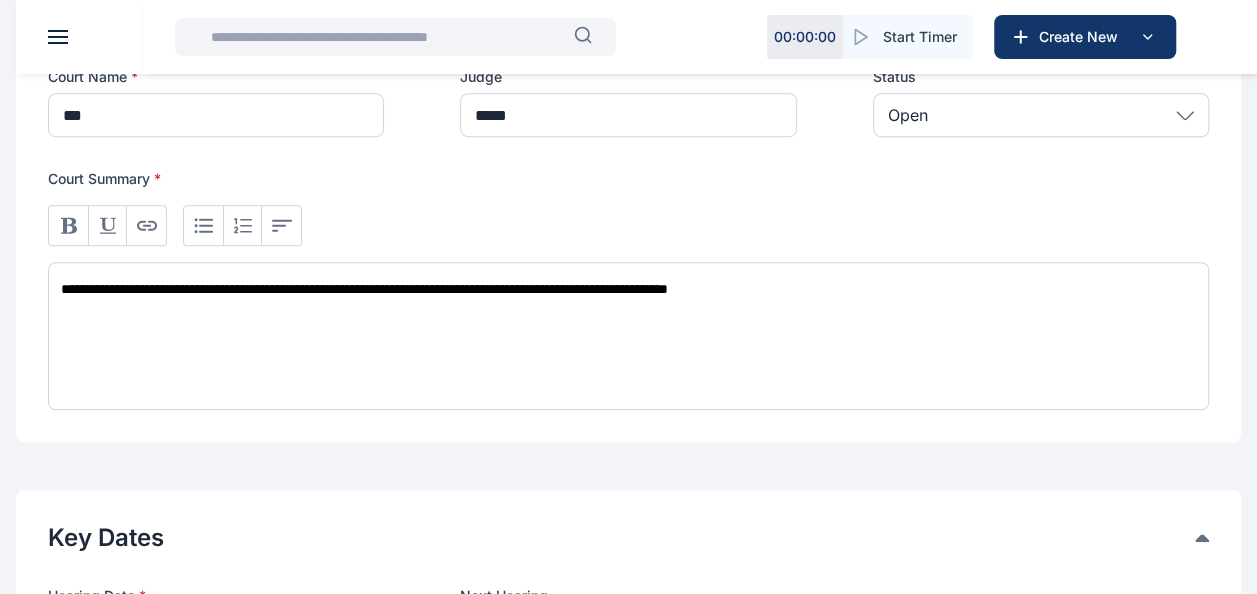 scroll, scrollTop: 612, scrollLeft: 0, axis: vertical 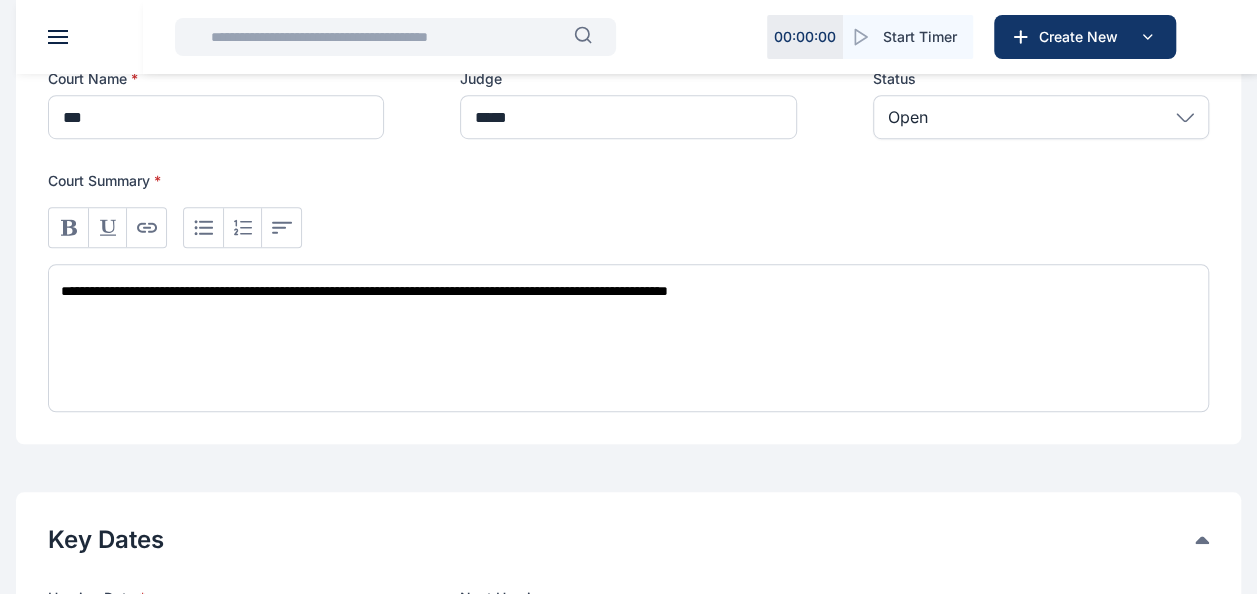 click on "**********" at bounding box center (628, 338) 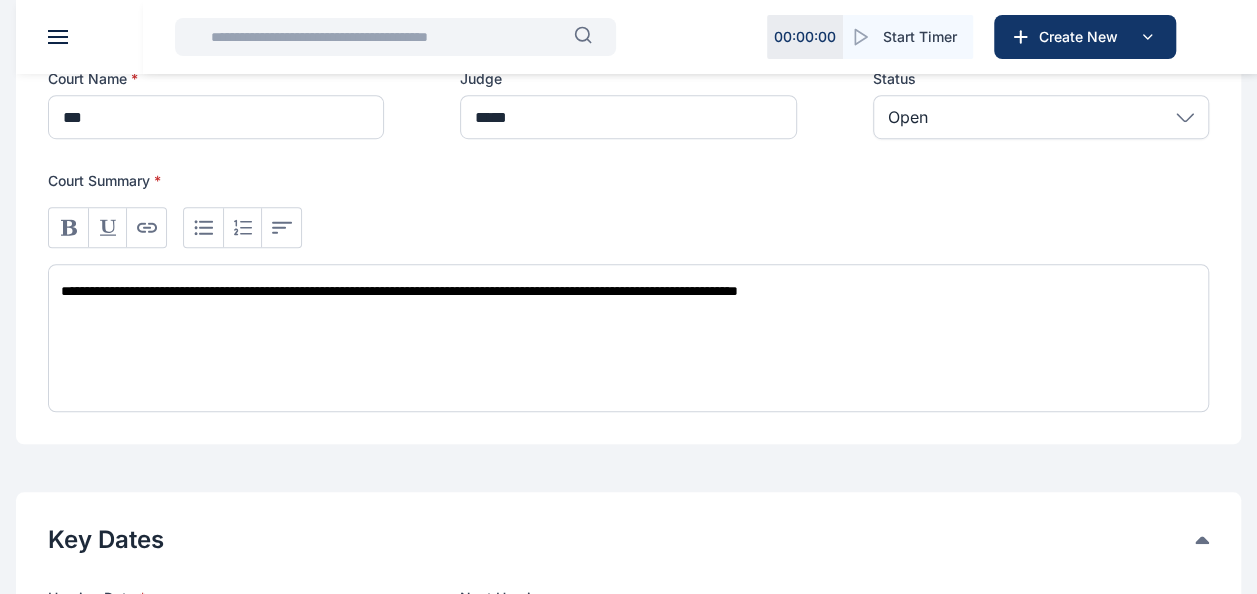 click on "**********" at bounding box center [628, 338] 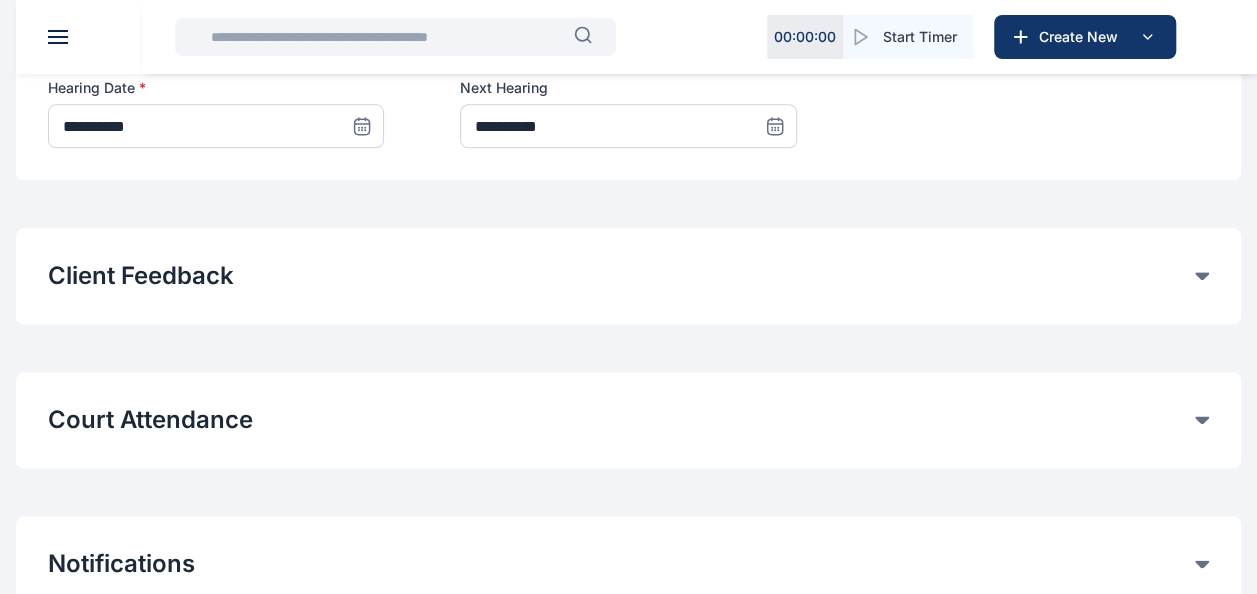 scroll, scrollTop: 1153, scrollLeft: 0, axis: vertical 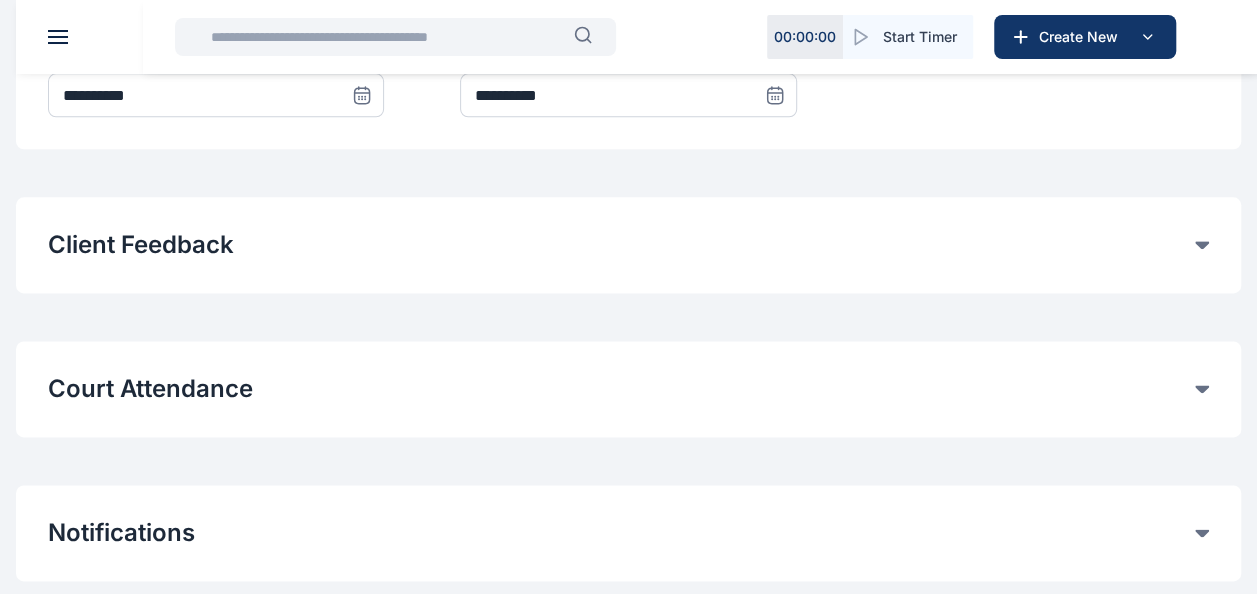 click on "Court Attendance   Time entries will be automatically logged for Court attendance entries Counsel   Select User Duration in Court       Add Counsel Counsel Name Hours Mins No Entries Found" at bounding box center (628, 389) 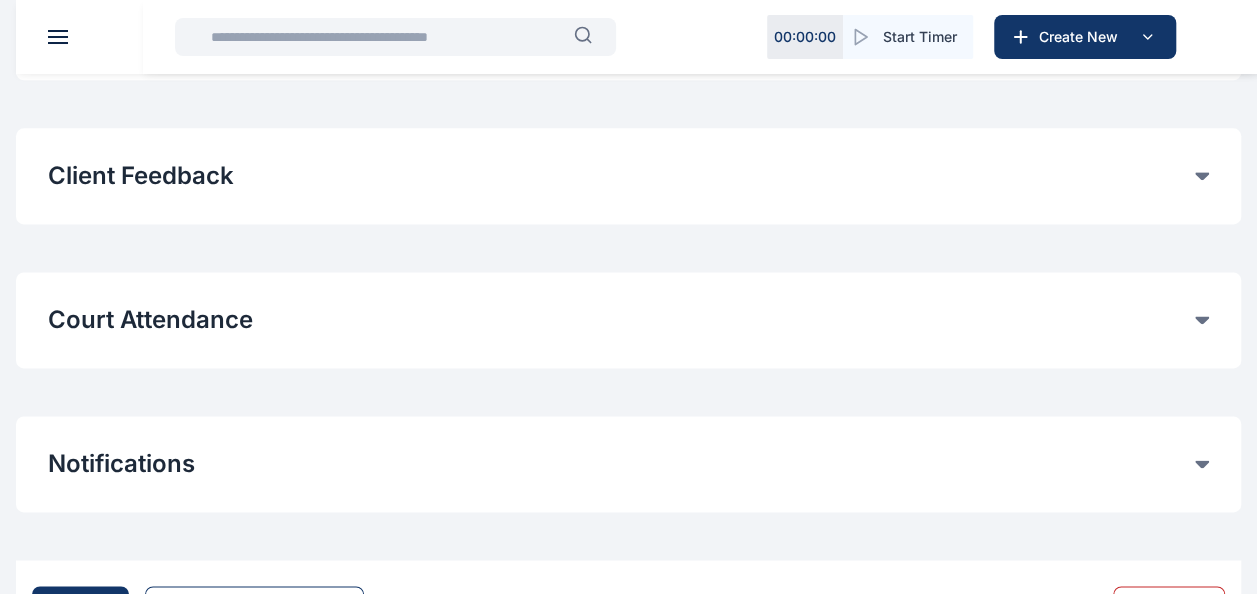 scroll, scrollTop: 1223, scrollLeft: 0, axis: vertical 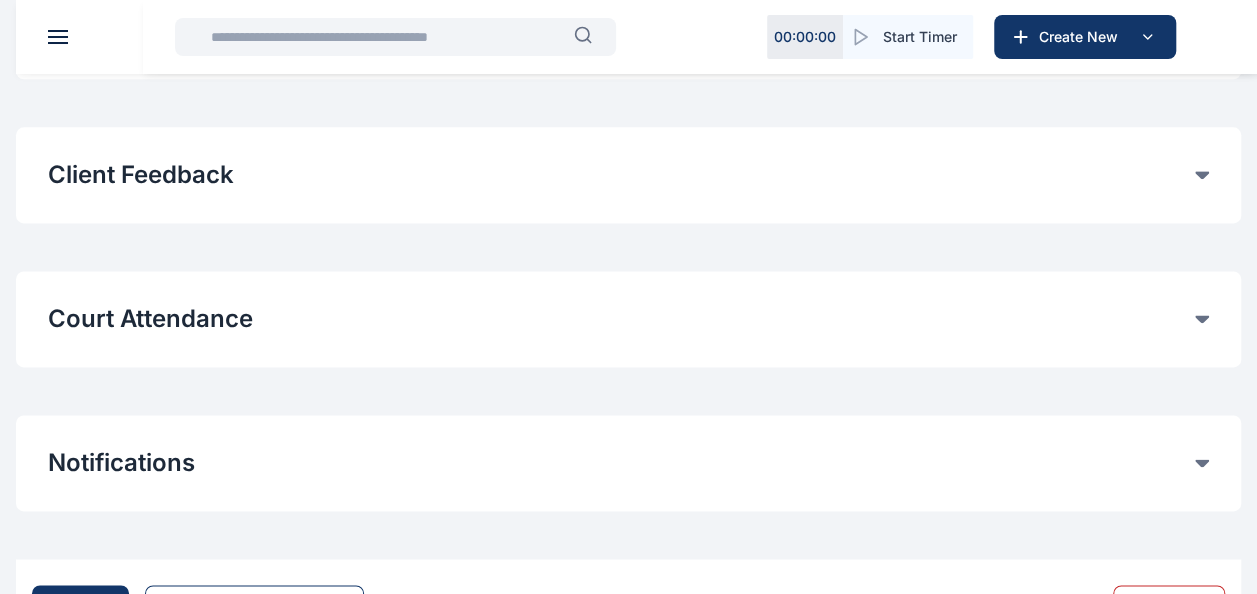 click on "Court Attendance" at bounding box center (621, -718) 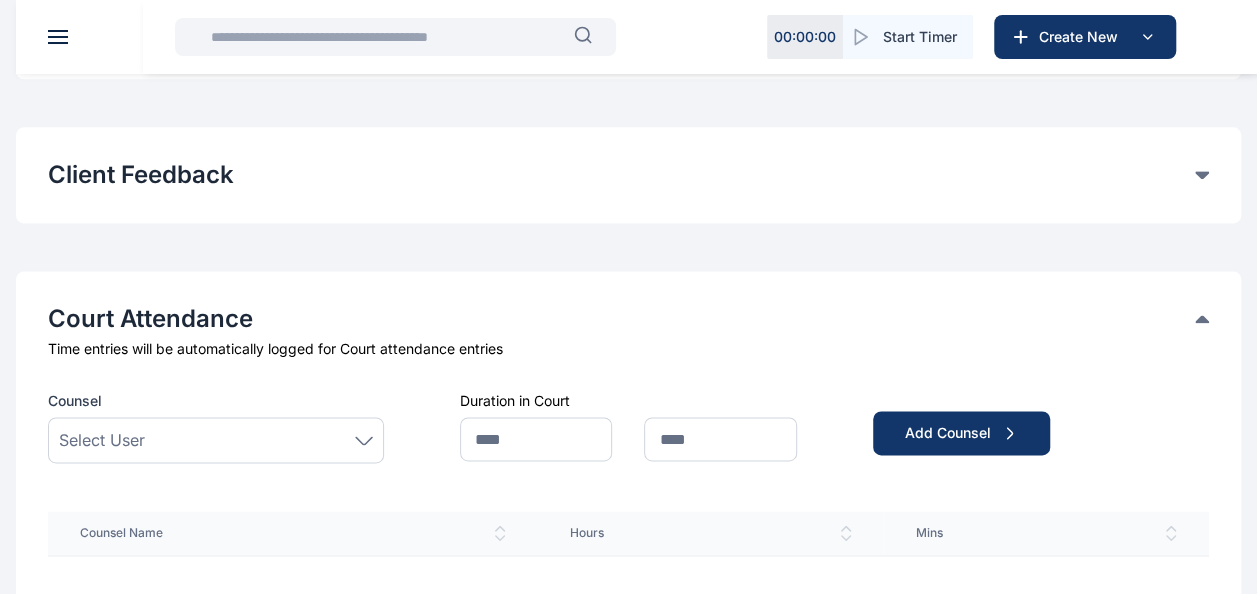 click on "Select User" at bounding box center [216, 440] 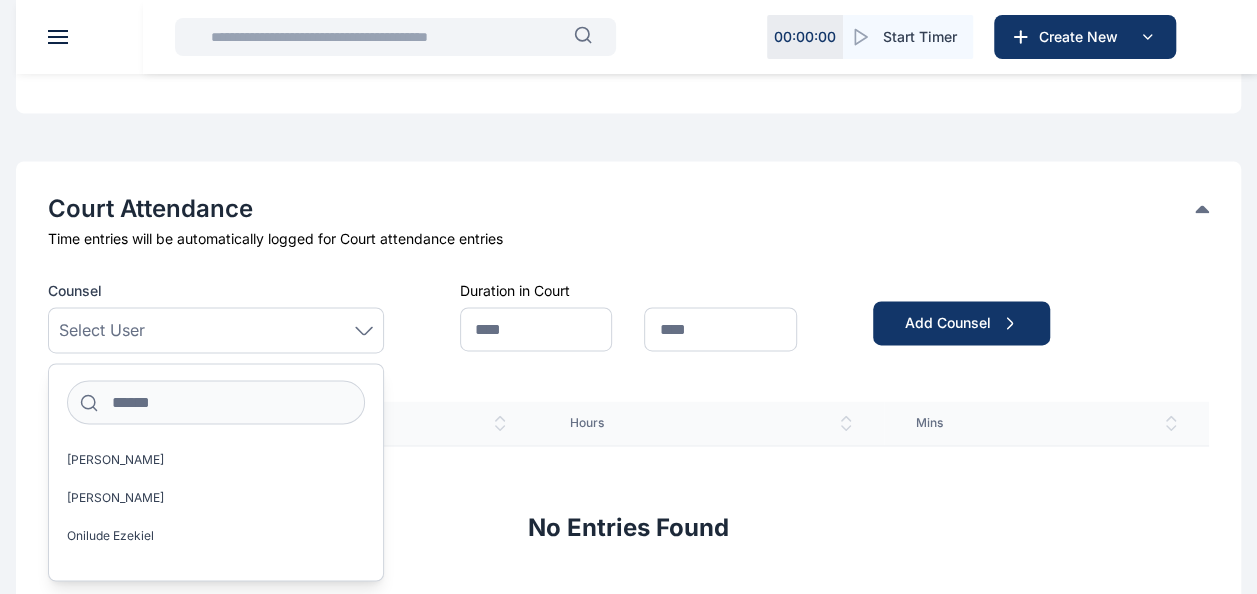 scroll, scrollTop: 1397, scrollLeft: 0, axis: vertical 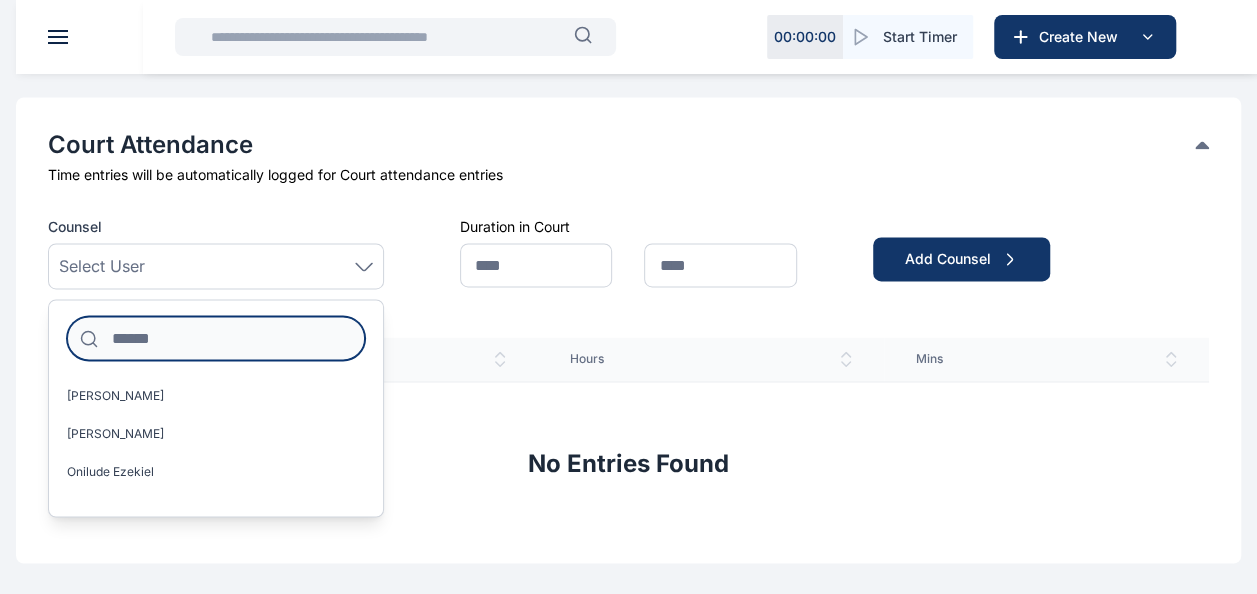 click at bounding box center [216, 338] 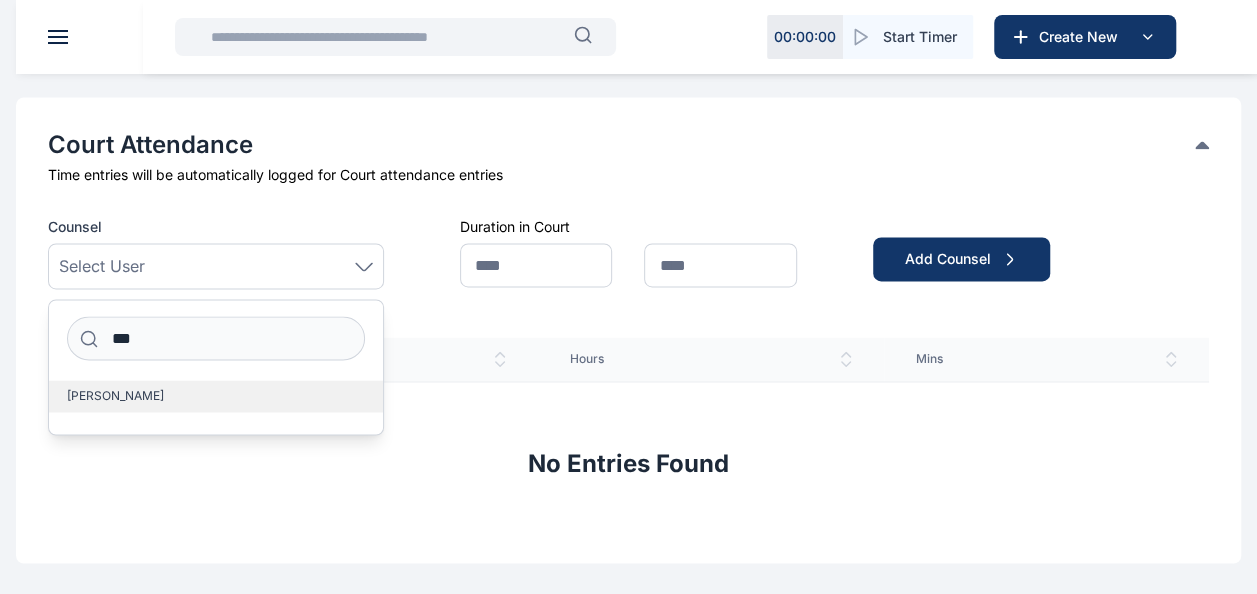click on "Chima Kent" at bounding box center (216, 396) 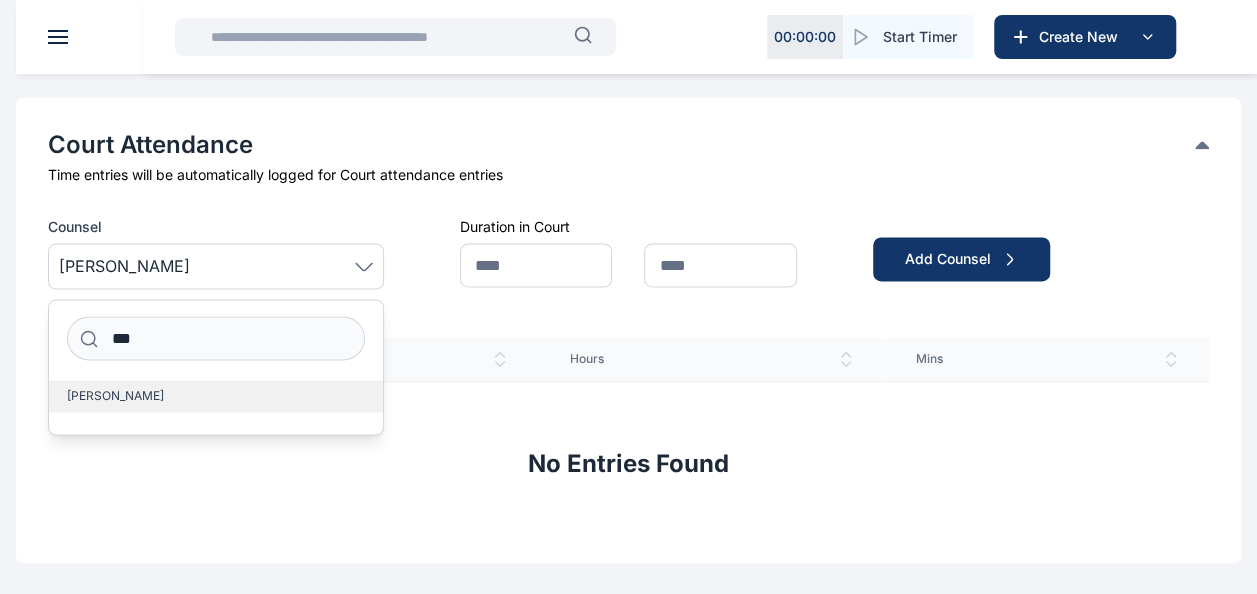 click on "Chima Kent" at bounding box center (216, 396) 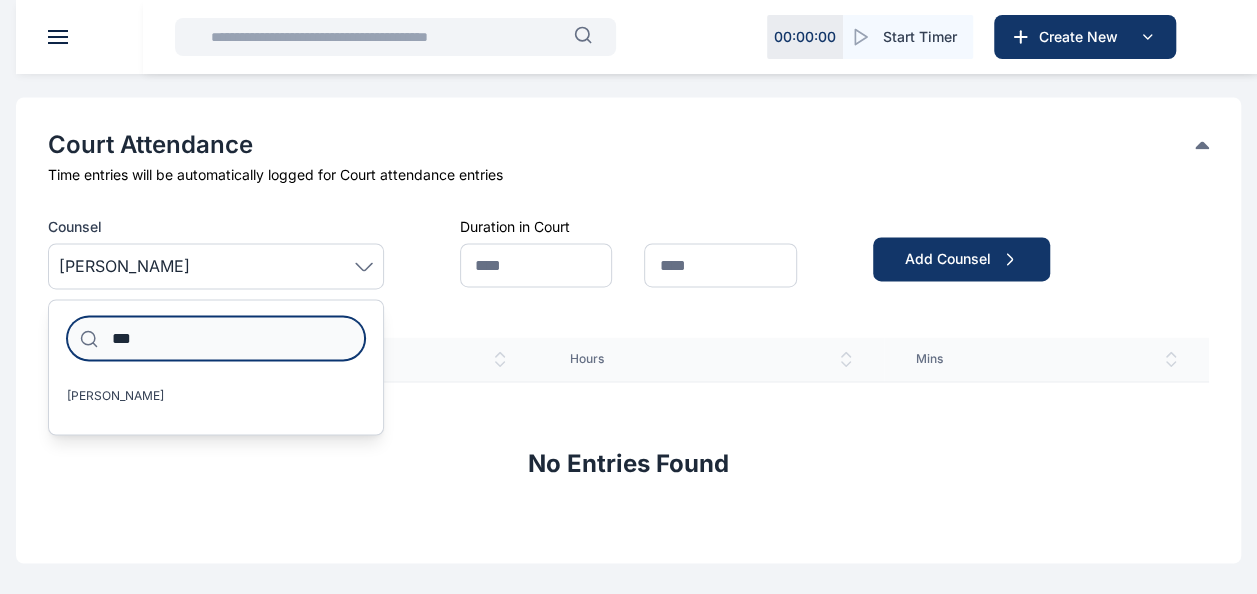 click on "***" at bounding box center (216, 338) 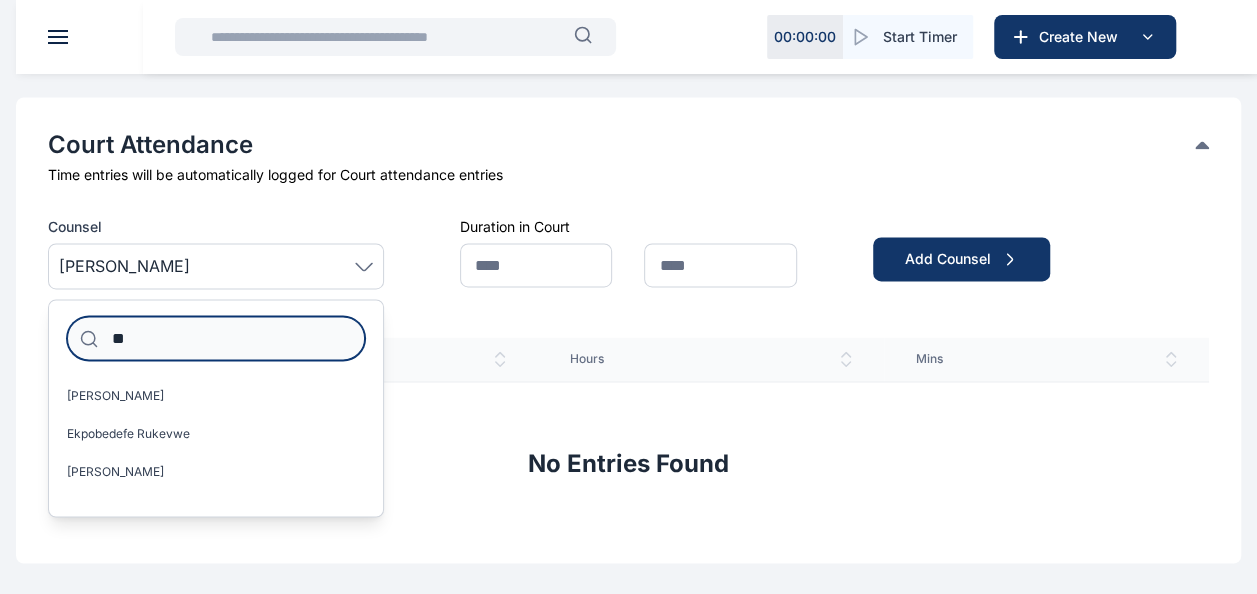 type on "*" 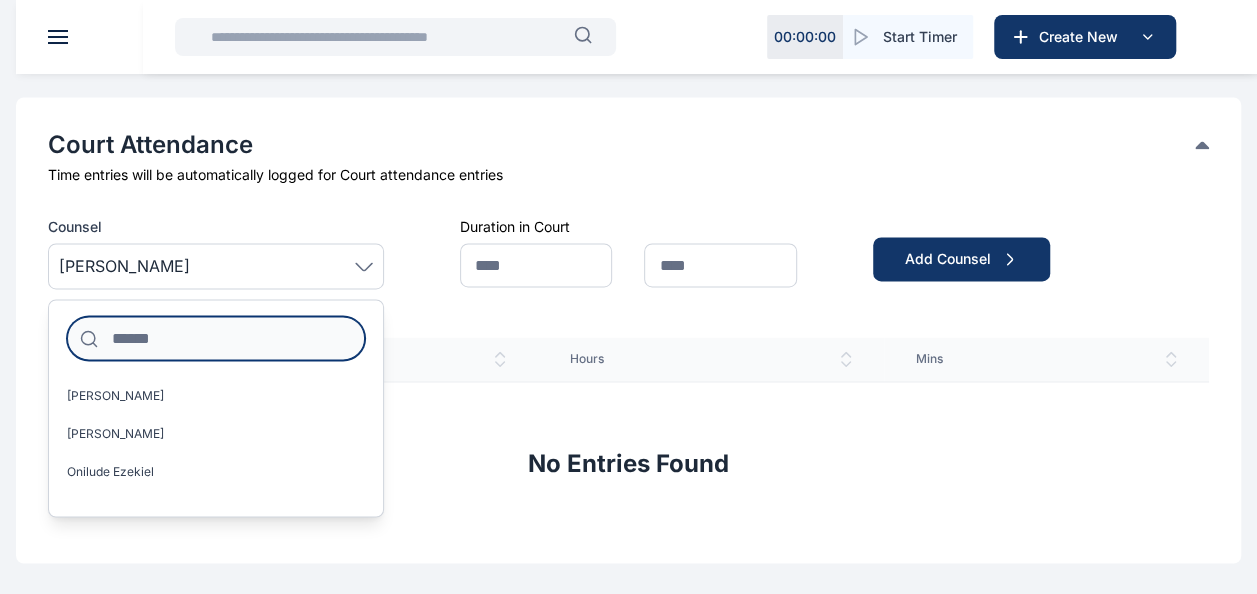 type 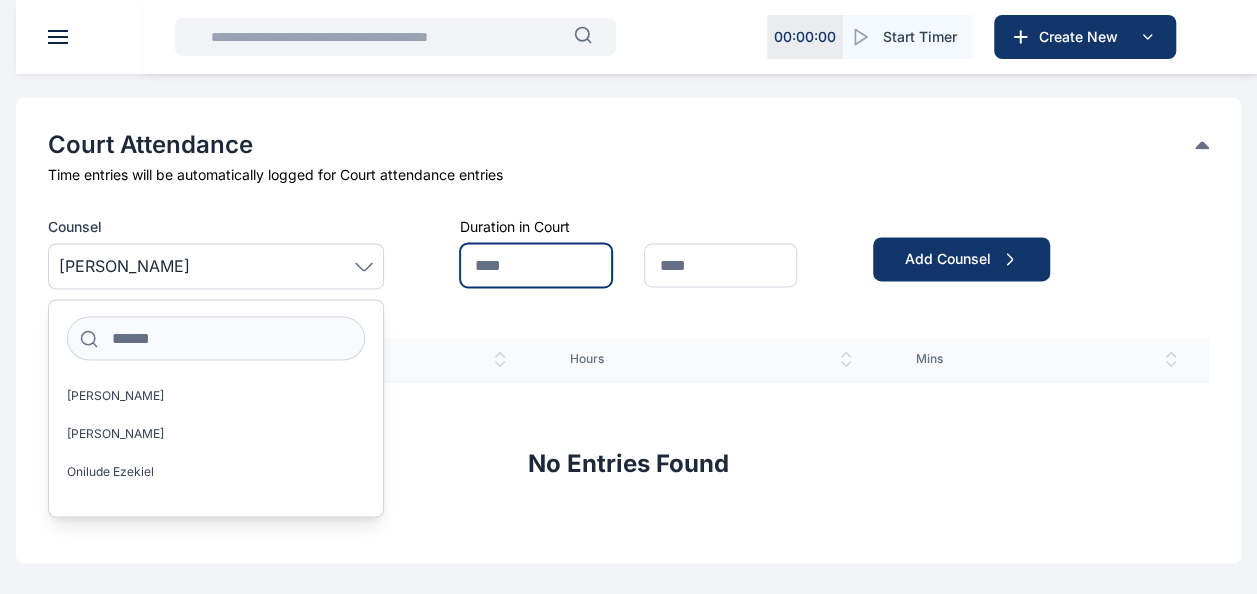 click at bounding box center [536, 265] 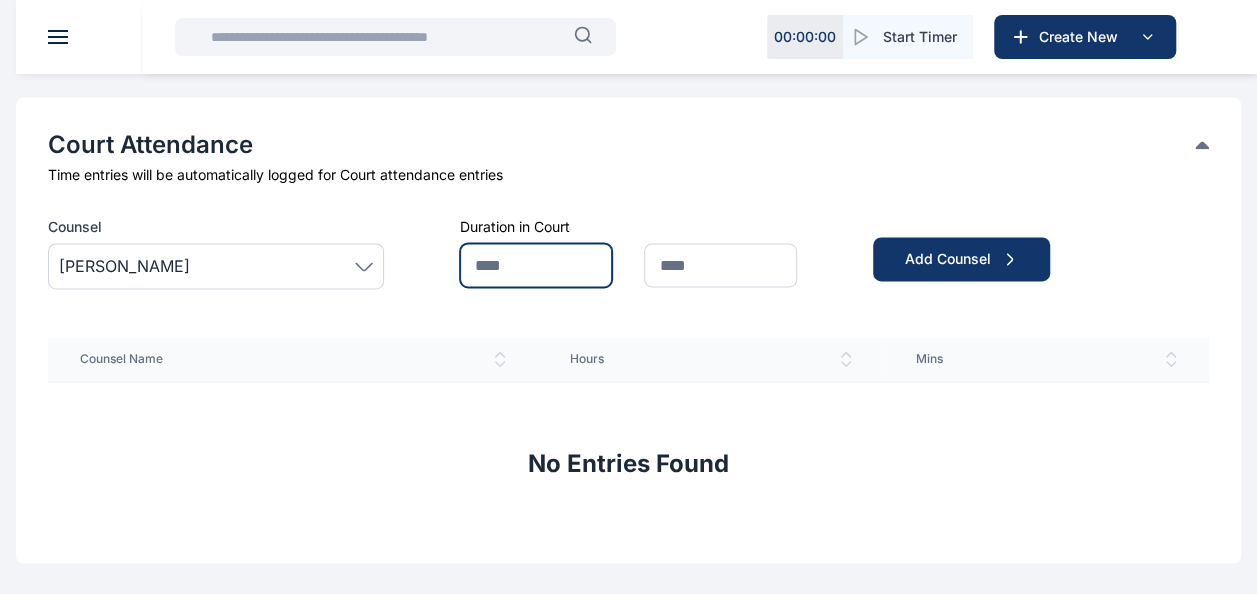 type on "*" 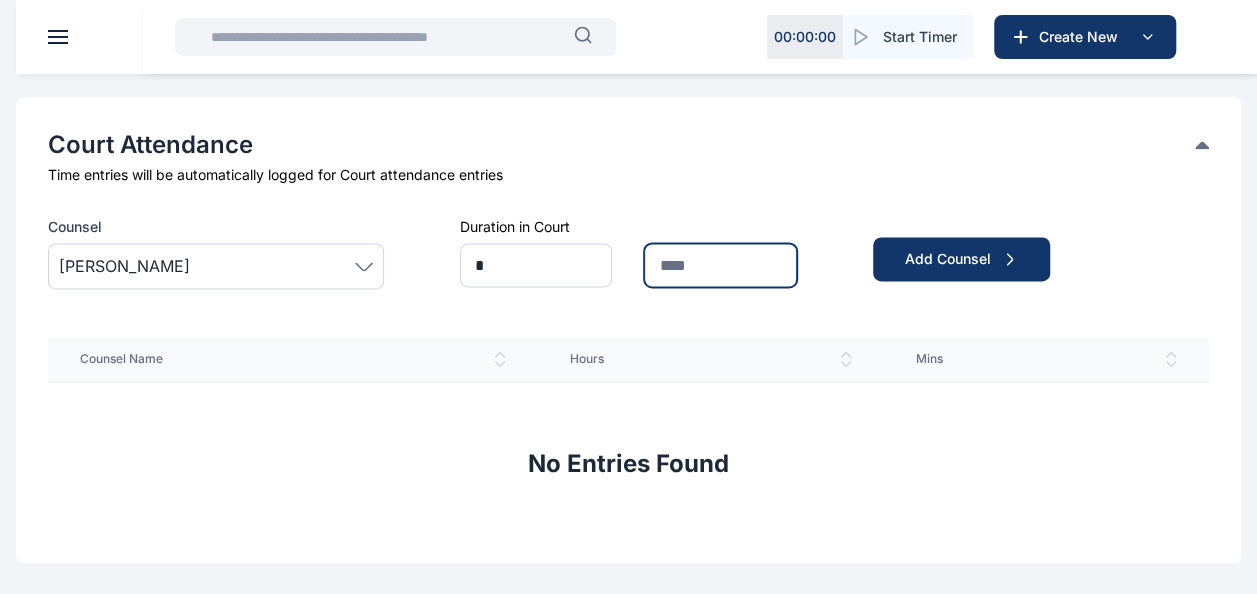 click at bounding box center (720, 265) 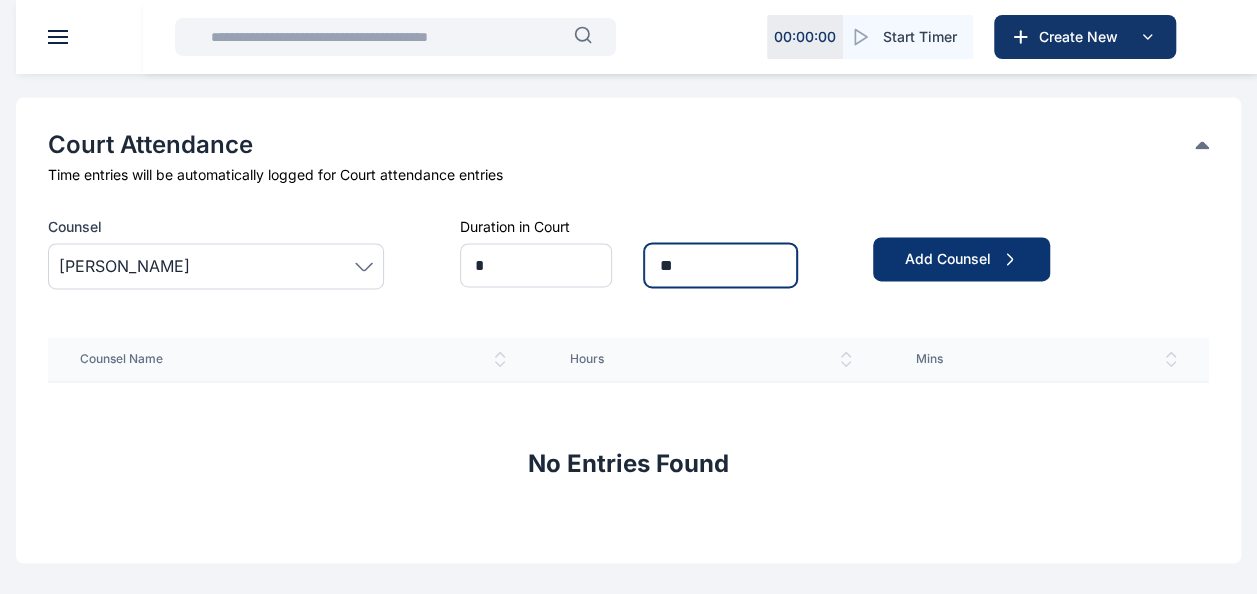 type on "**" 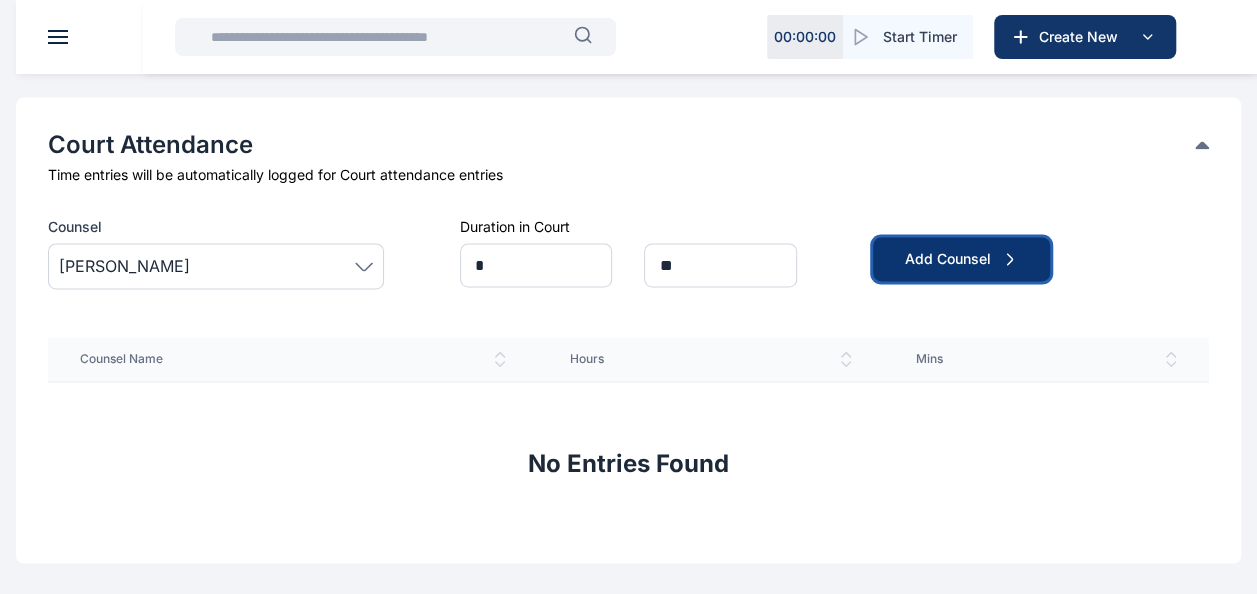 click on "Add Counsel" at bounding box center (961, 259) 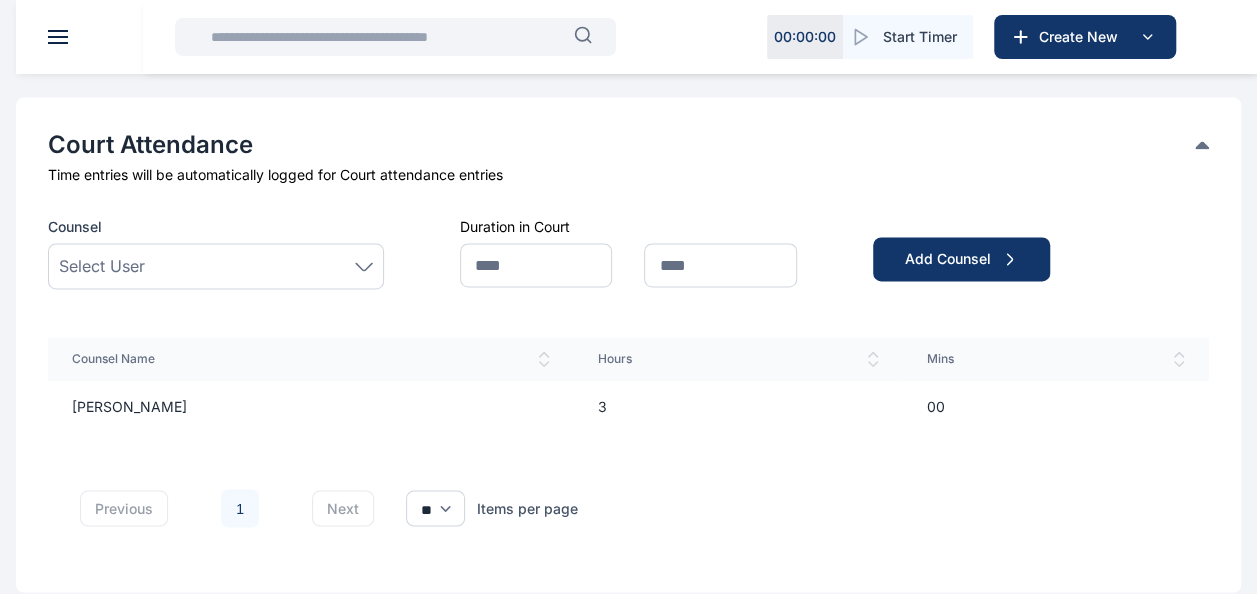 click on "Select User" at bounding box center [216, 266] 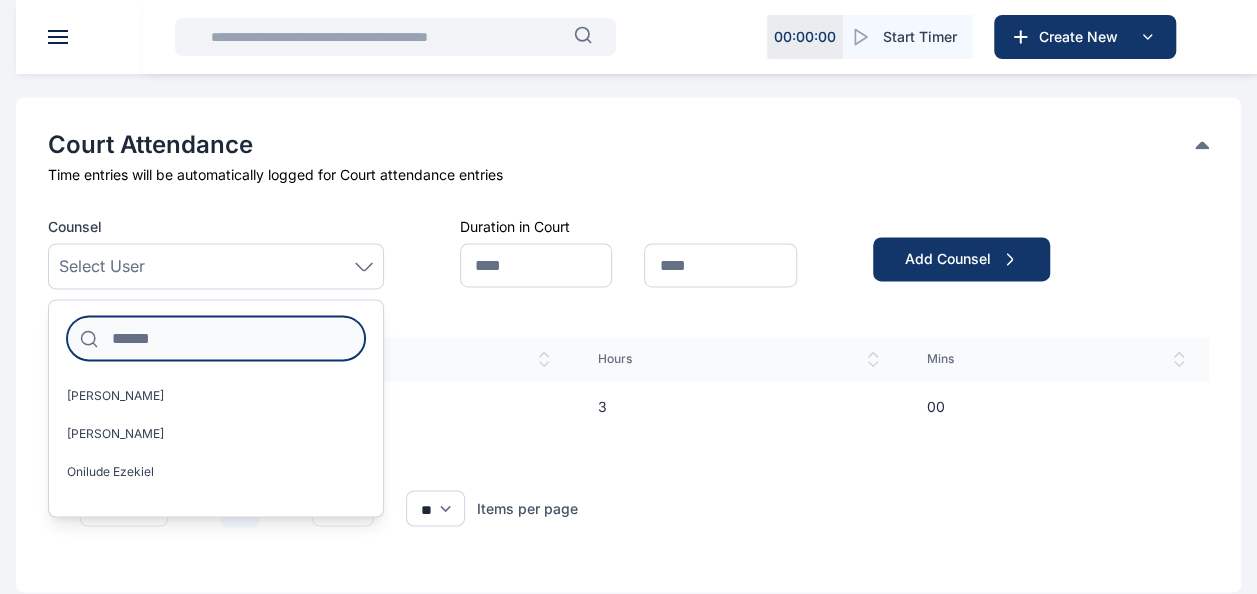 click at bounding box center [216, 338] 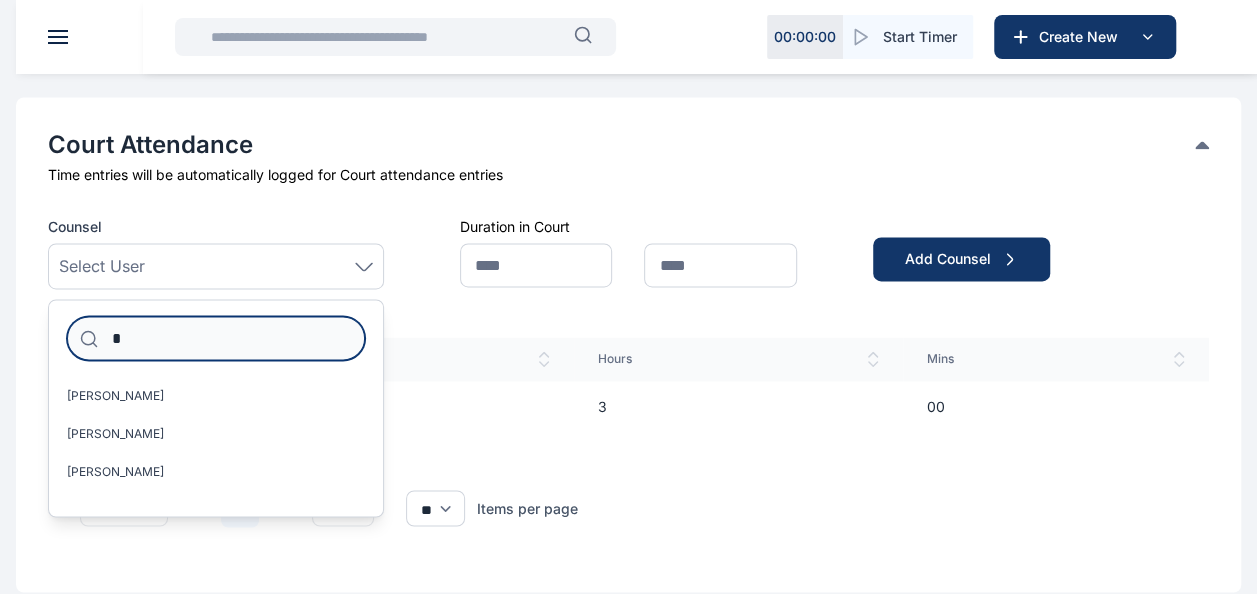 click on "*" at bounding box center [216, 338] 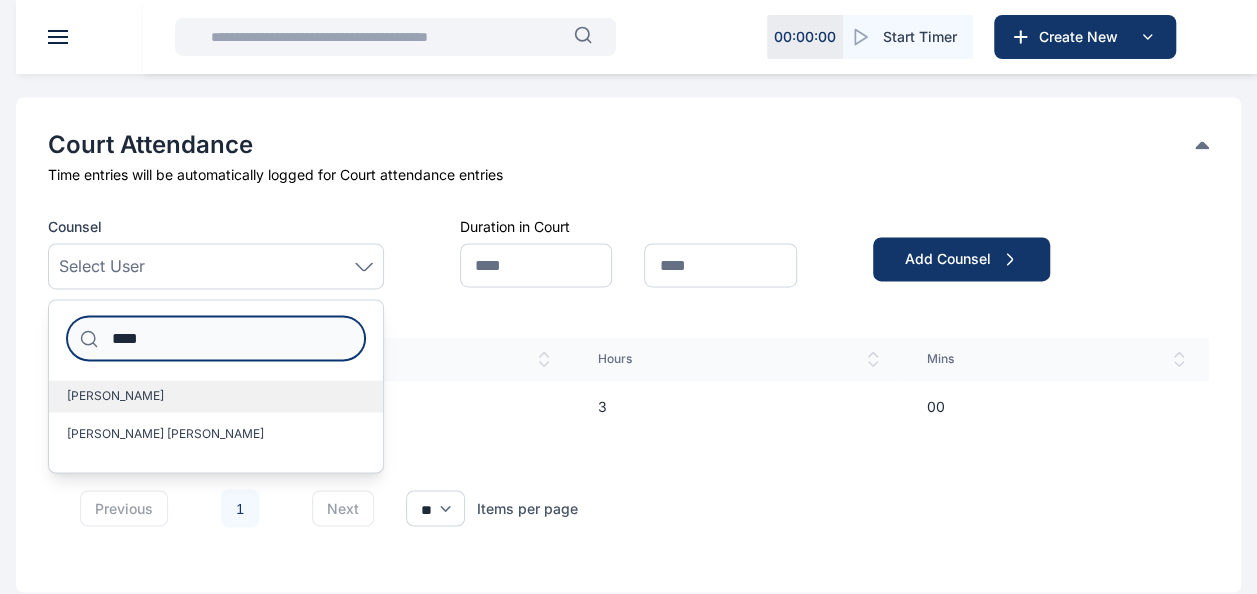 type on "****" 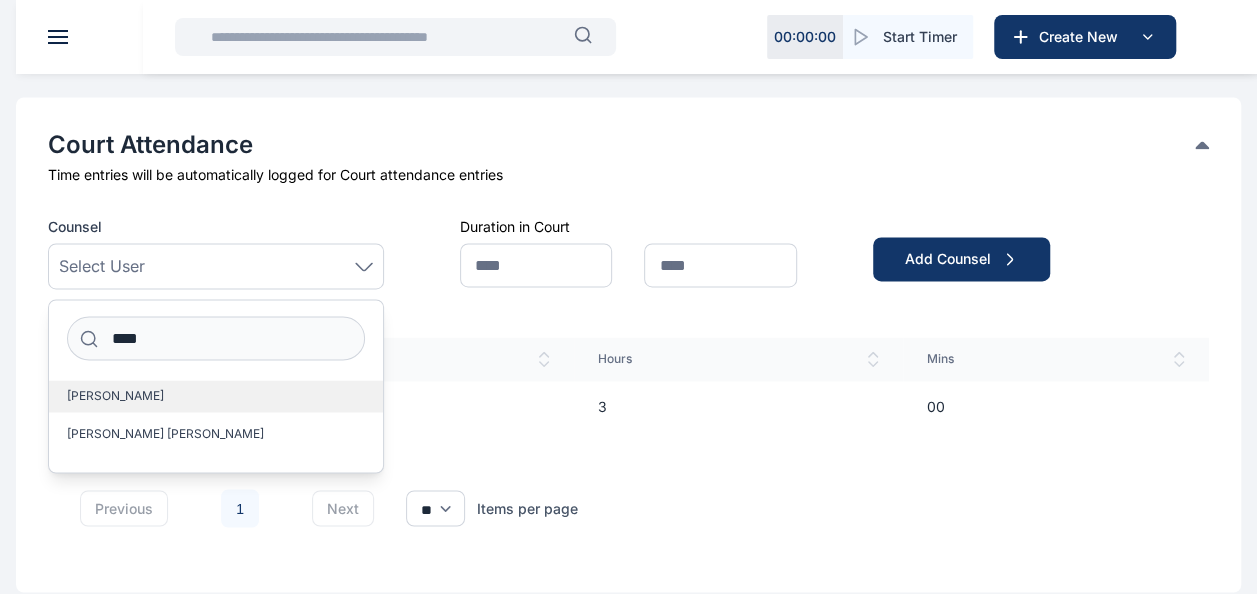 click on "Adedeji Ridwan" at bounding box center [216, 396] 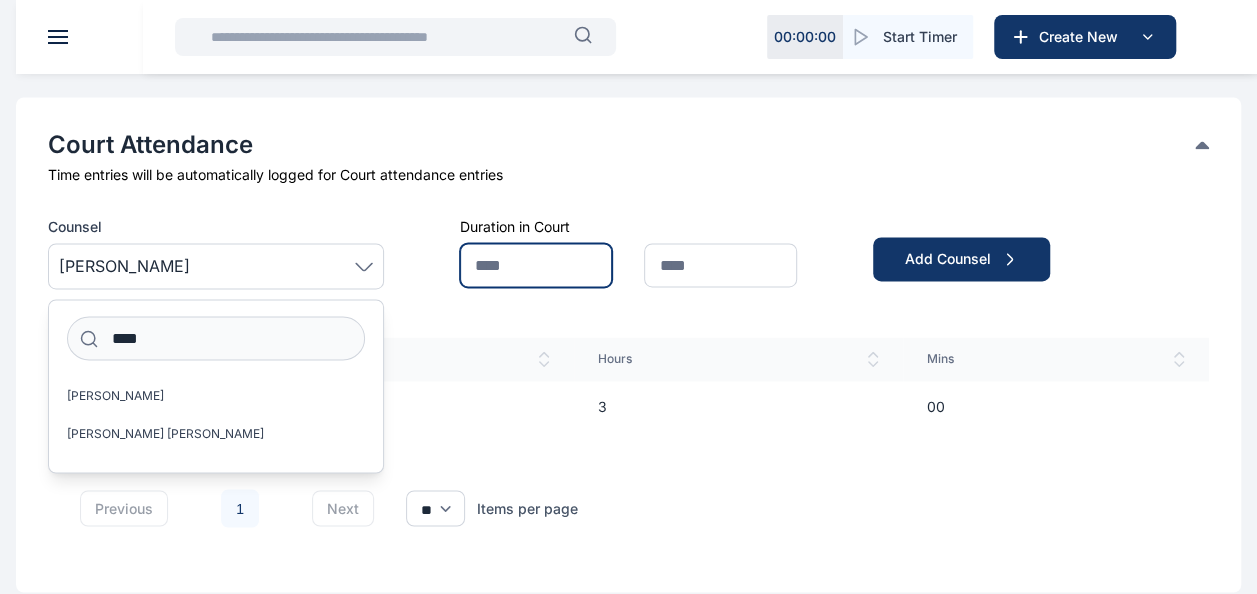 click at bounding box center [536, 265] 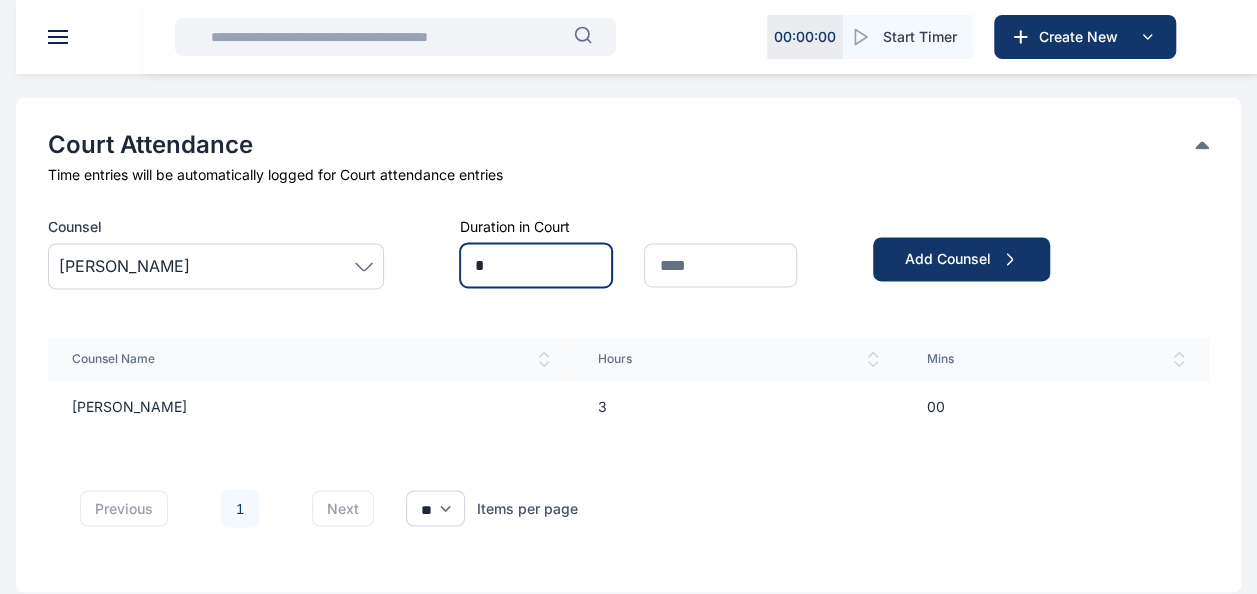 type on "*" 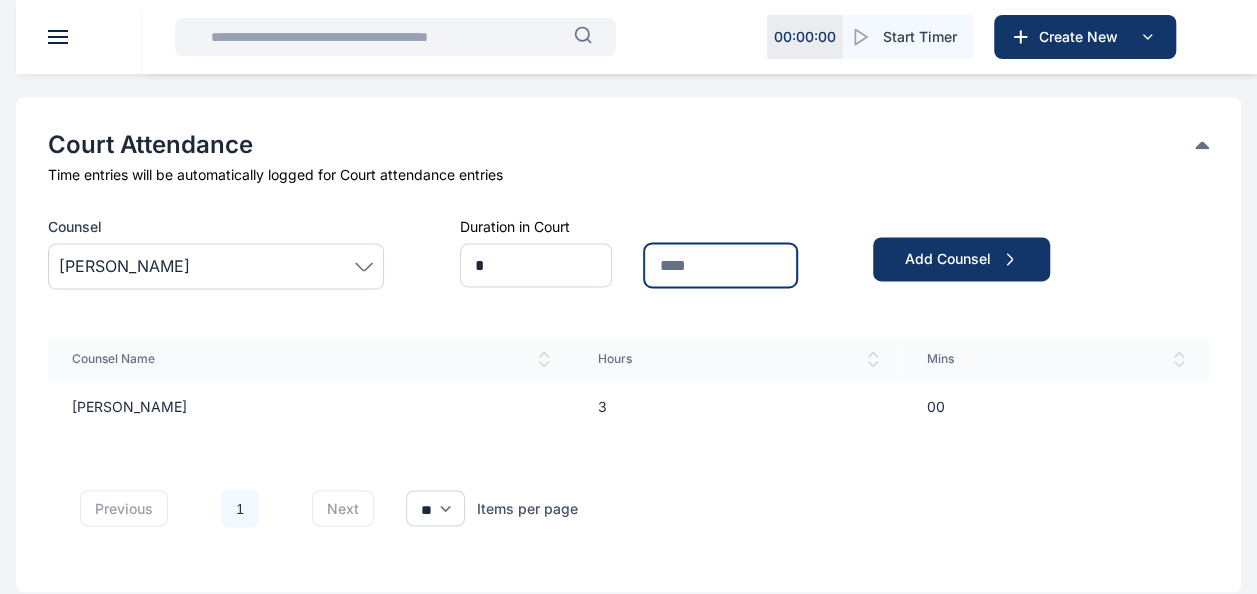 click at bounding box center [720, 265] 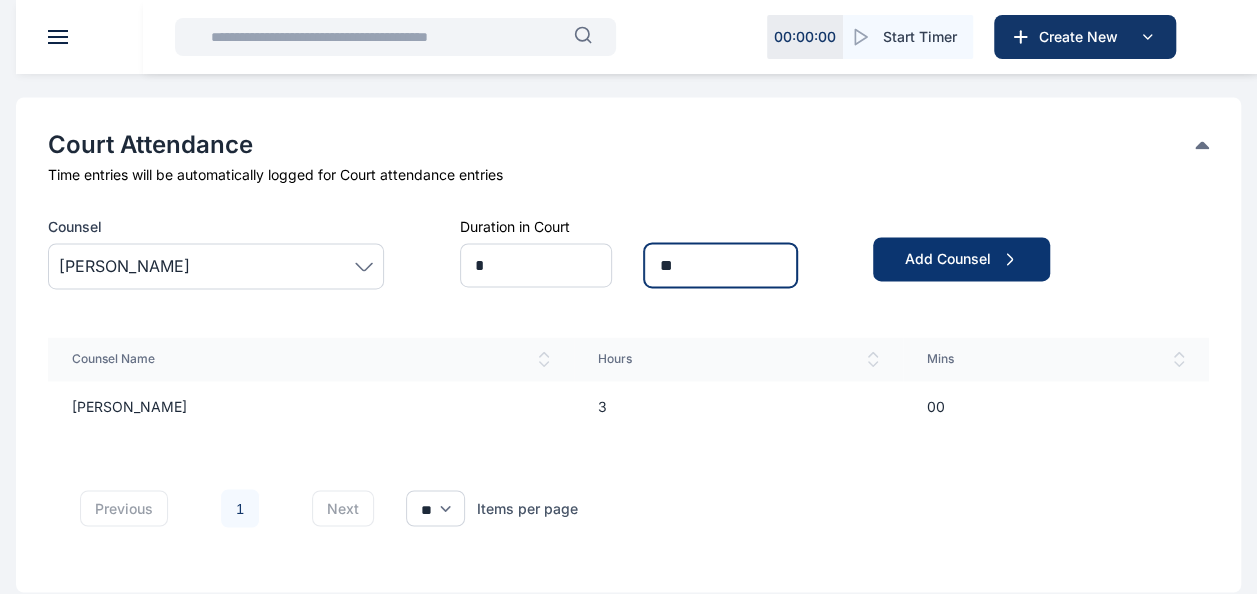 type on "**" 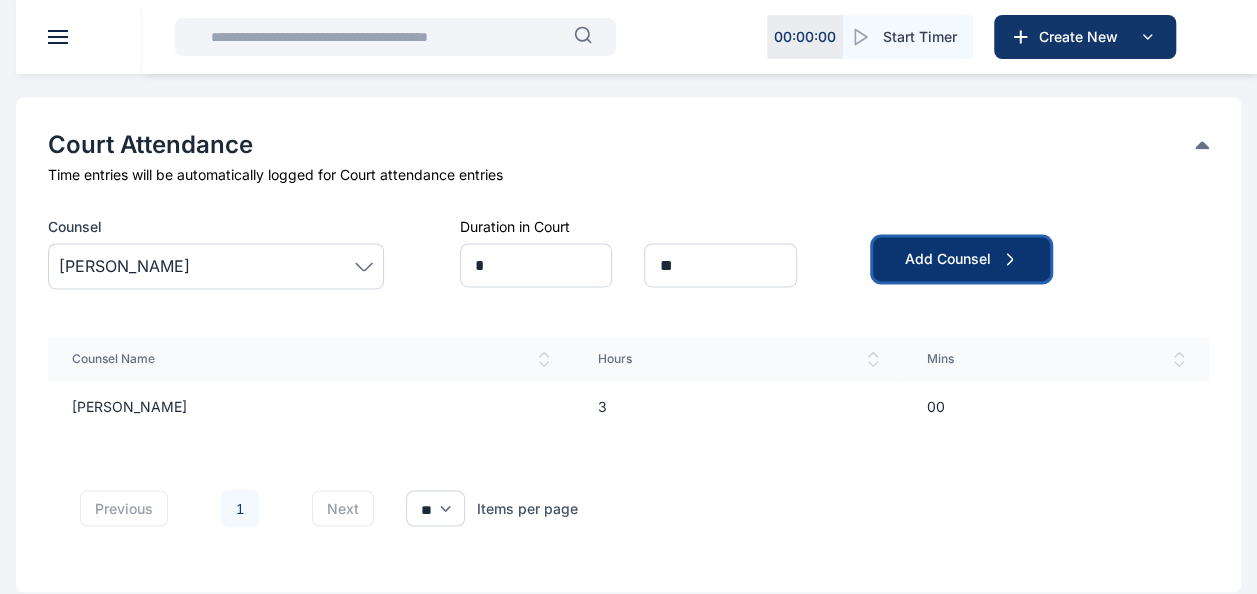 click on "Add Counsel" at bounding box center [961, 259] 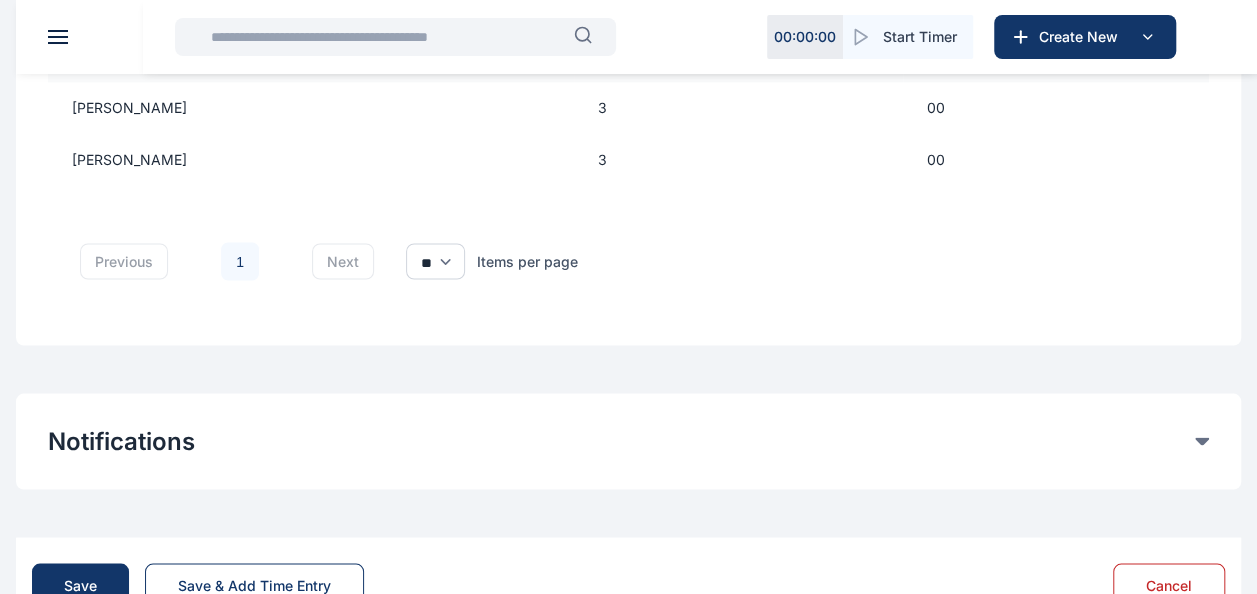 scroll, scrollTop: 1764, scrollLeft: 0, axis: vertical 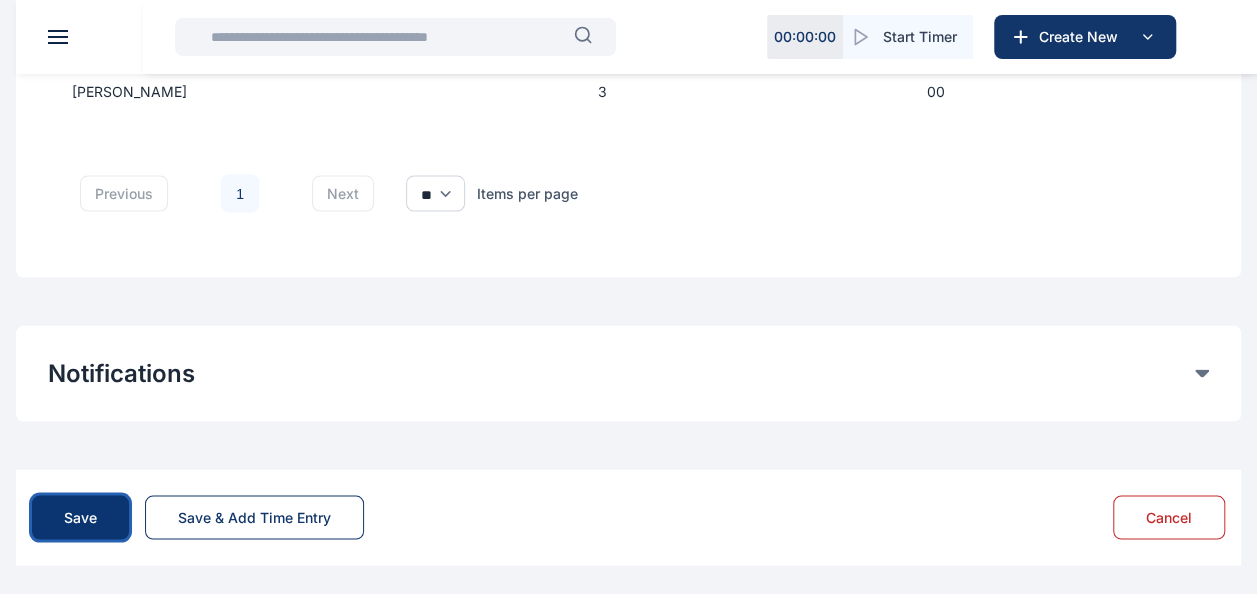 click on "Save" at bounding box center (80, 517) 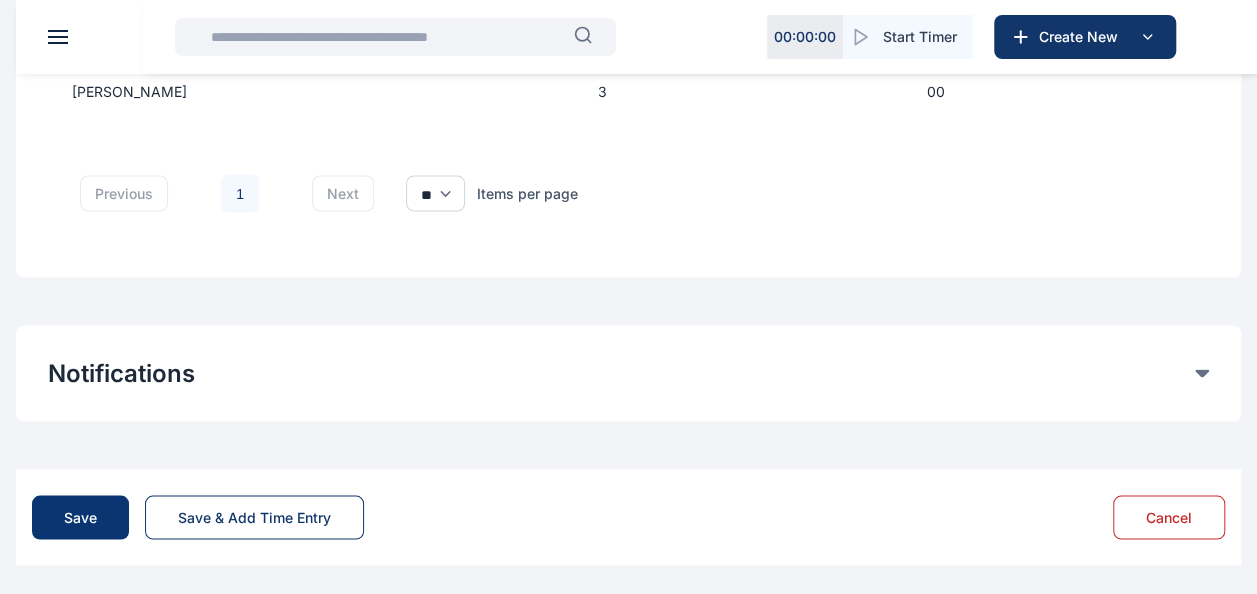 scroll, scrollTop: 0, scrollLeft: 0, axis: both 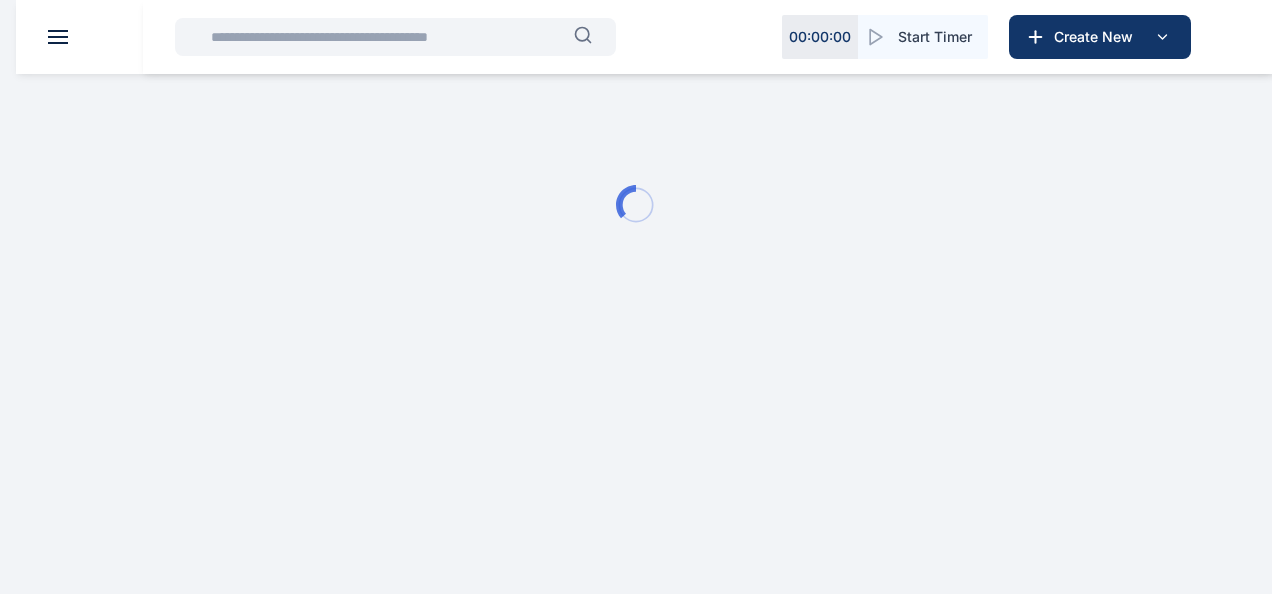 type 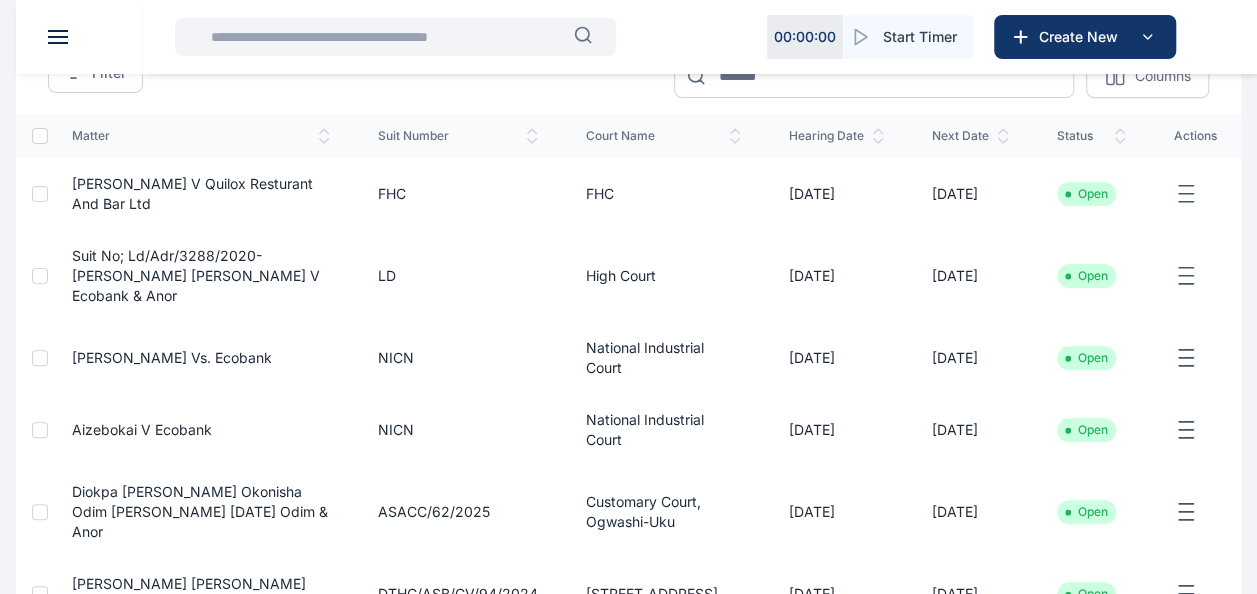 scroll, scrollTop: 192, scrollLeft: 0, axis: vertical 